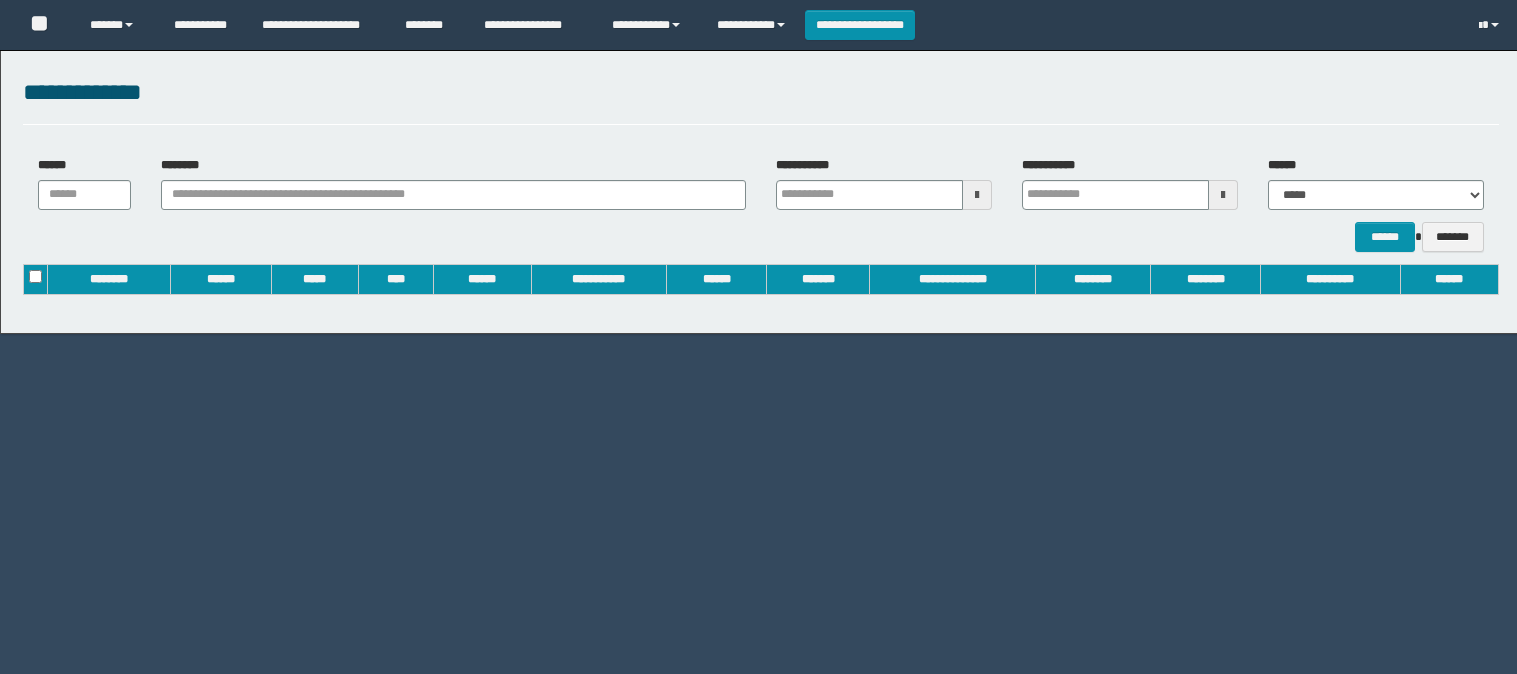 scroll, scrollTop: 0, scrollLeft: 0, axis: both 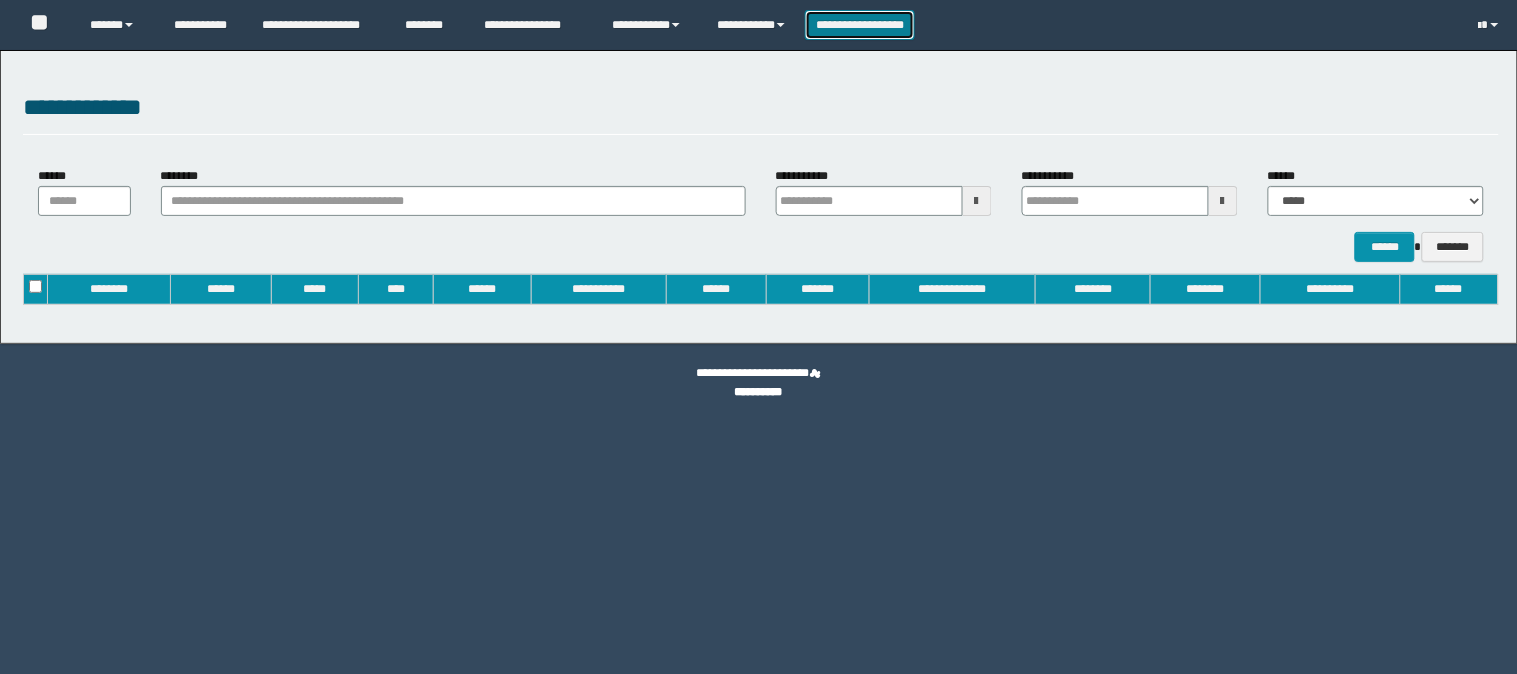 click on "**********" at bounding box center [860, 25] 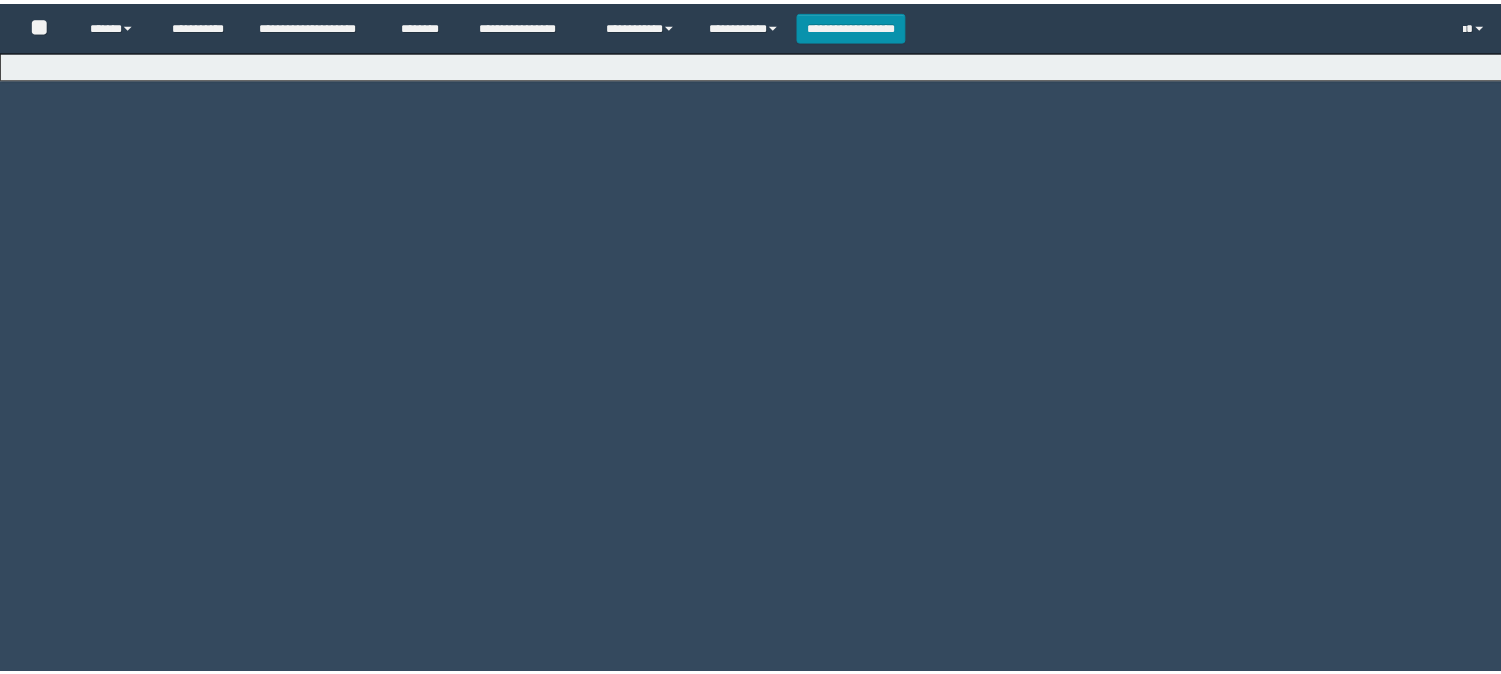 scroll, scrollTop: 0, scrollLeft: 0, axis: both 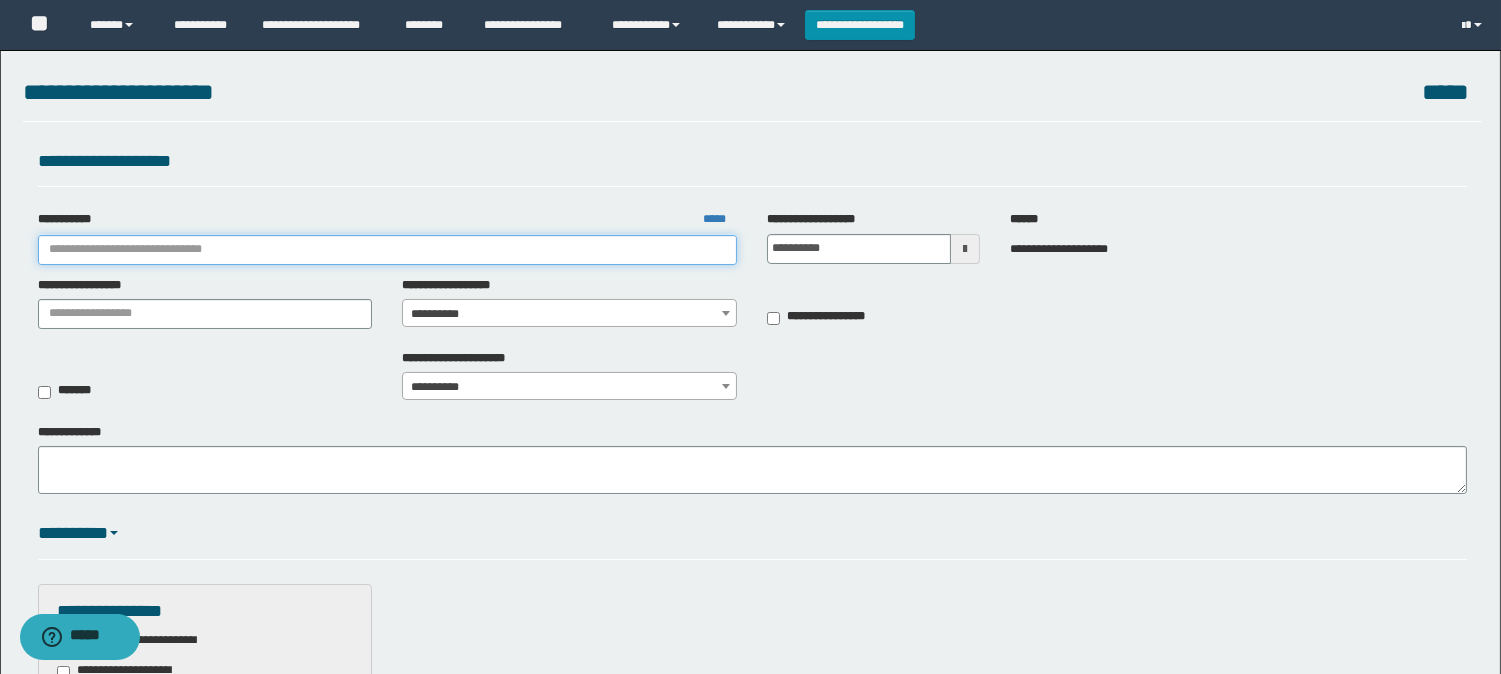 click on "**********" at bounding box center (388, 250) 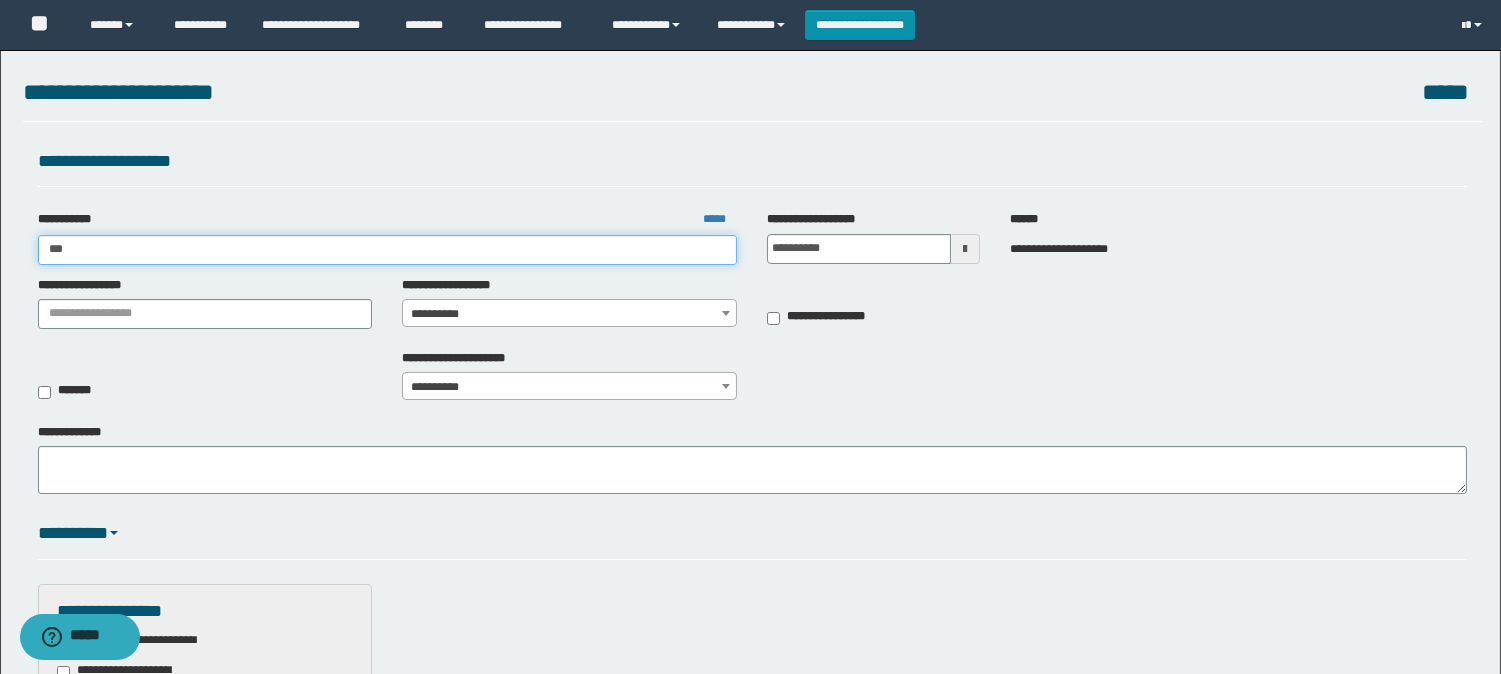 type on "****" 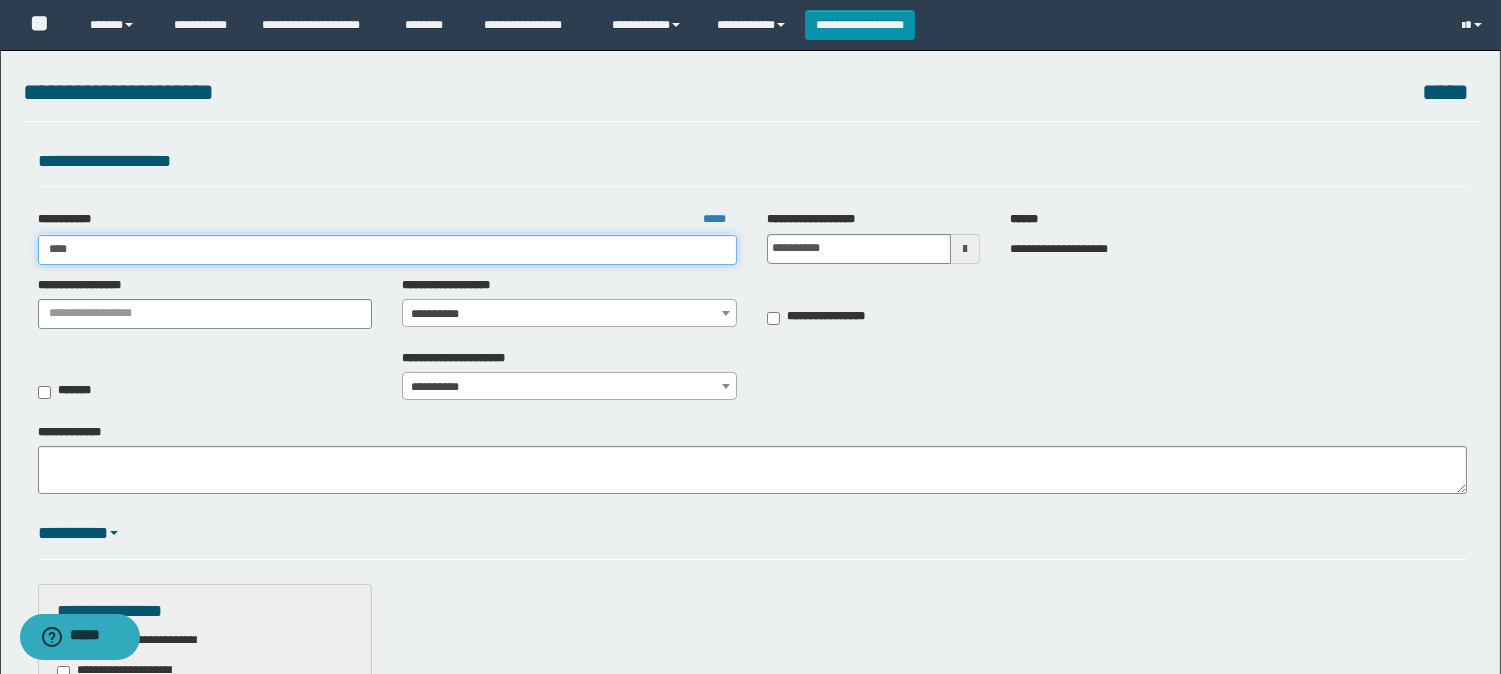 type on "****" 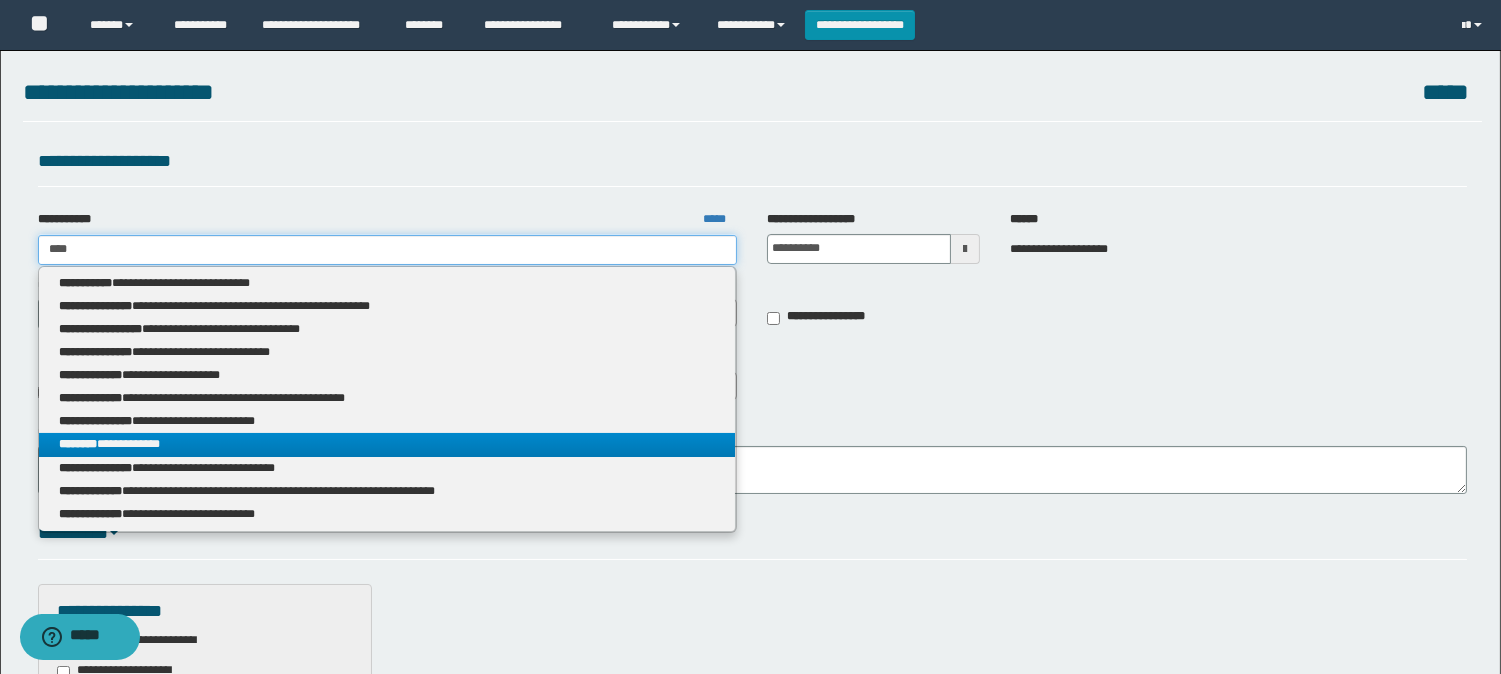 type on "****" 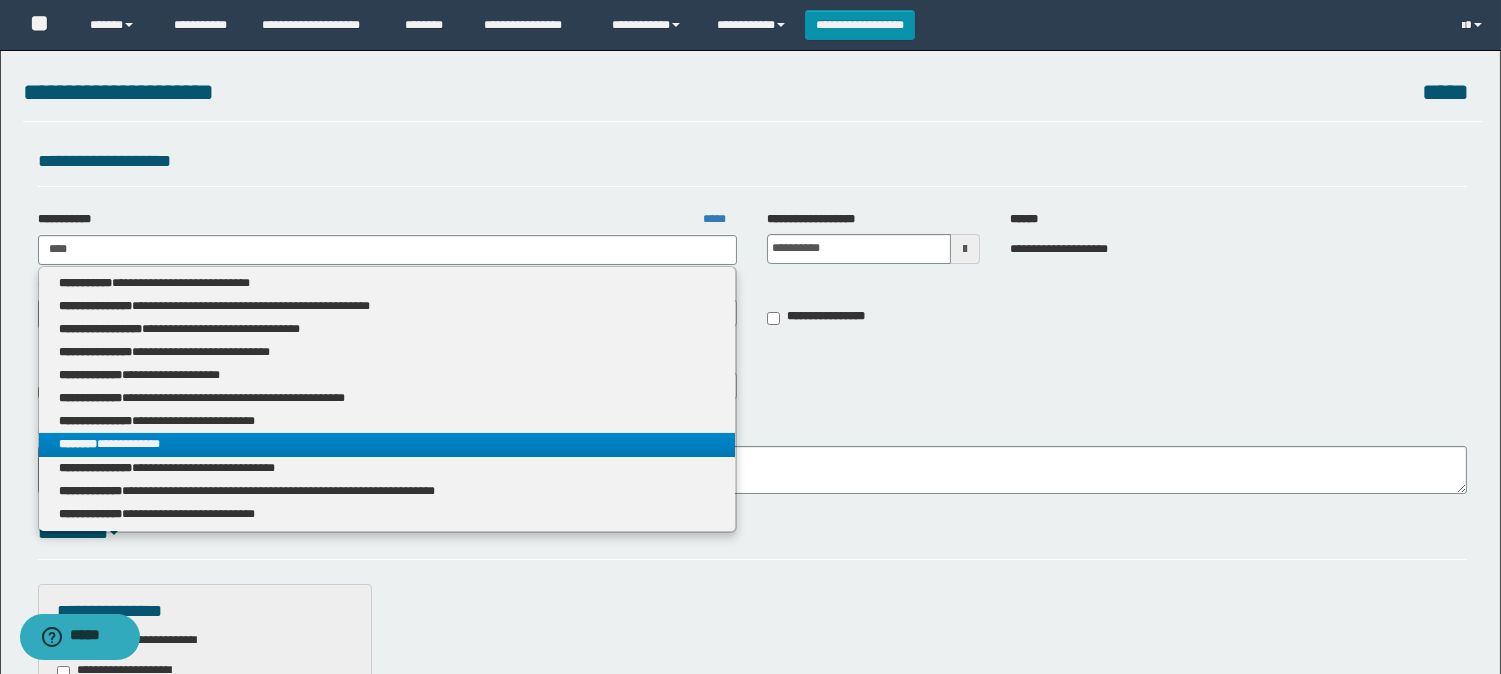 click on "**********" at bounding box center [387, 444] 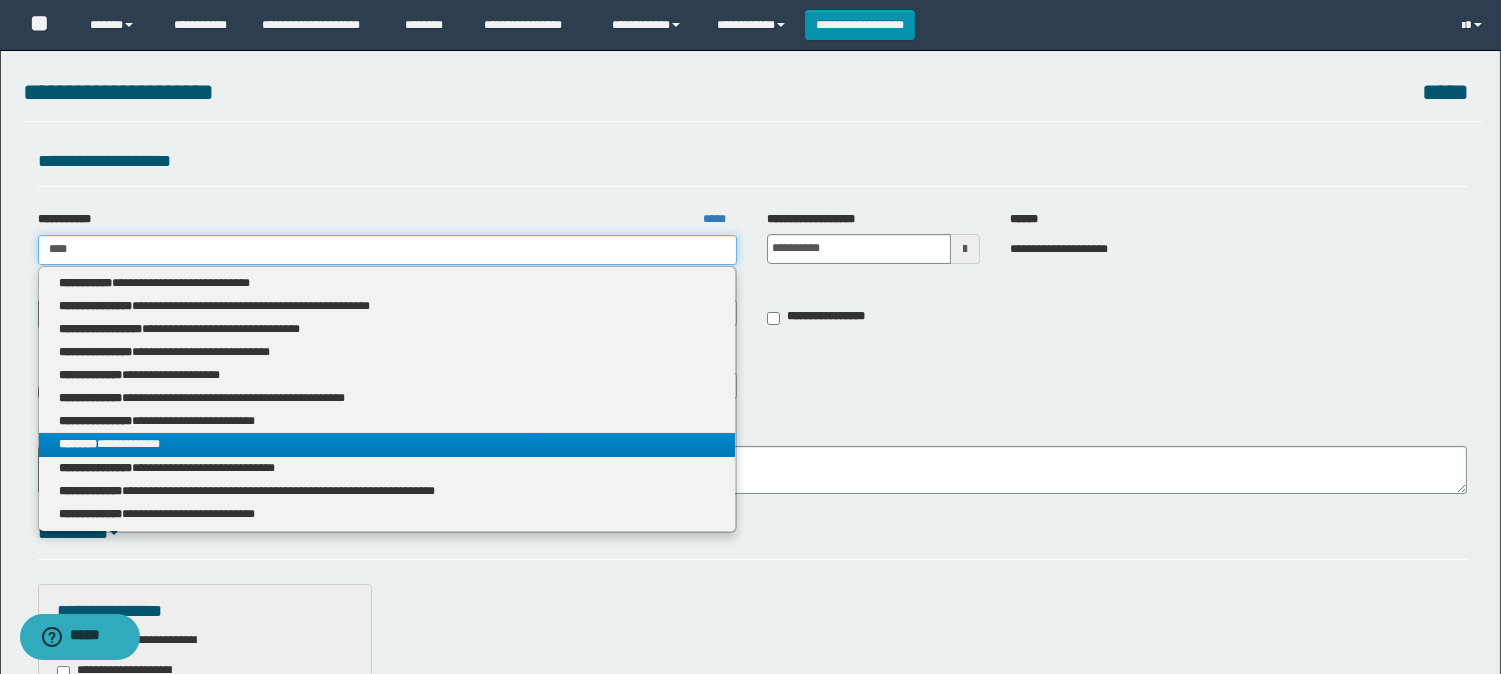 type 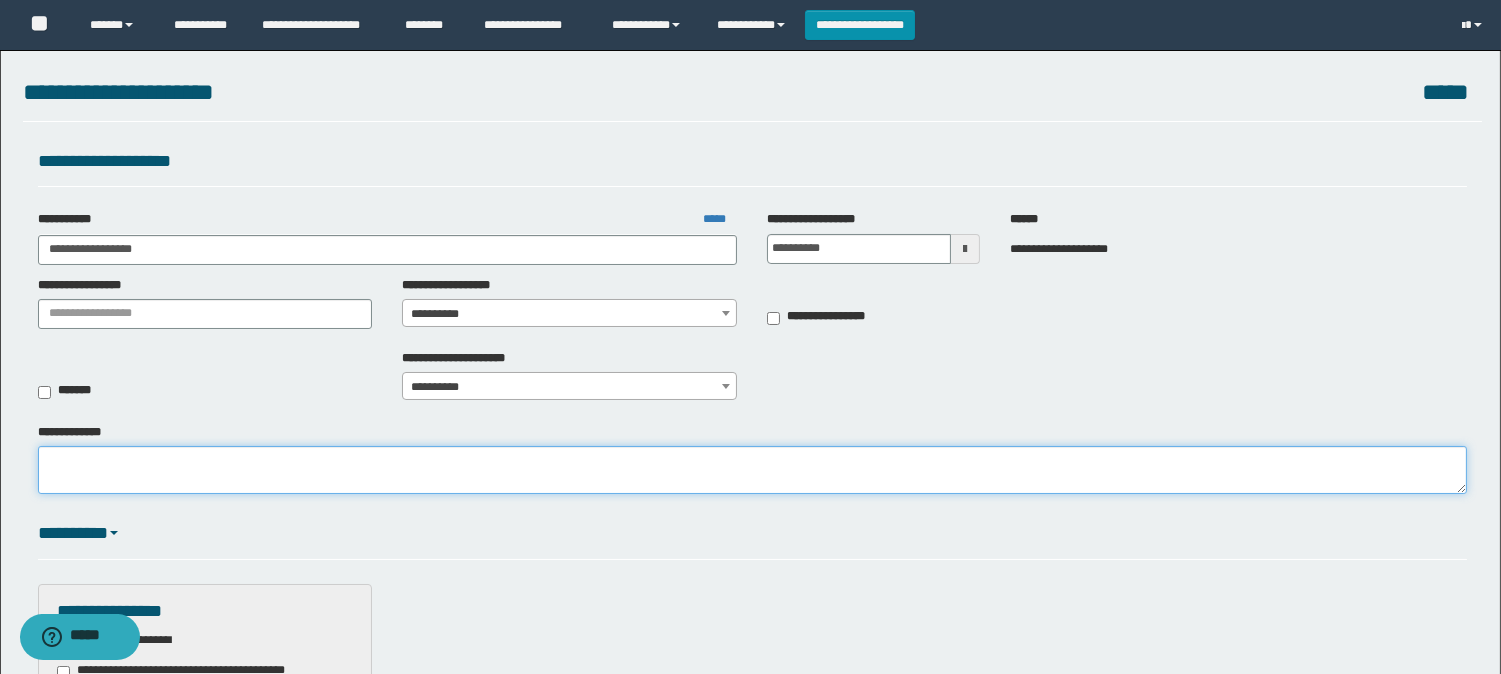 click on "**********" at bounding box center (752, 470) 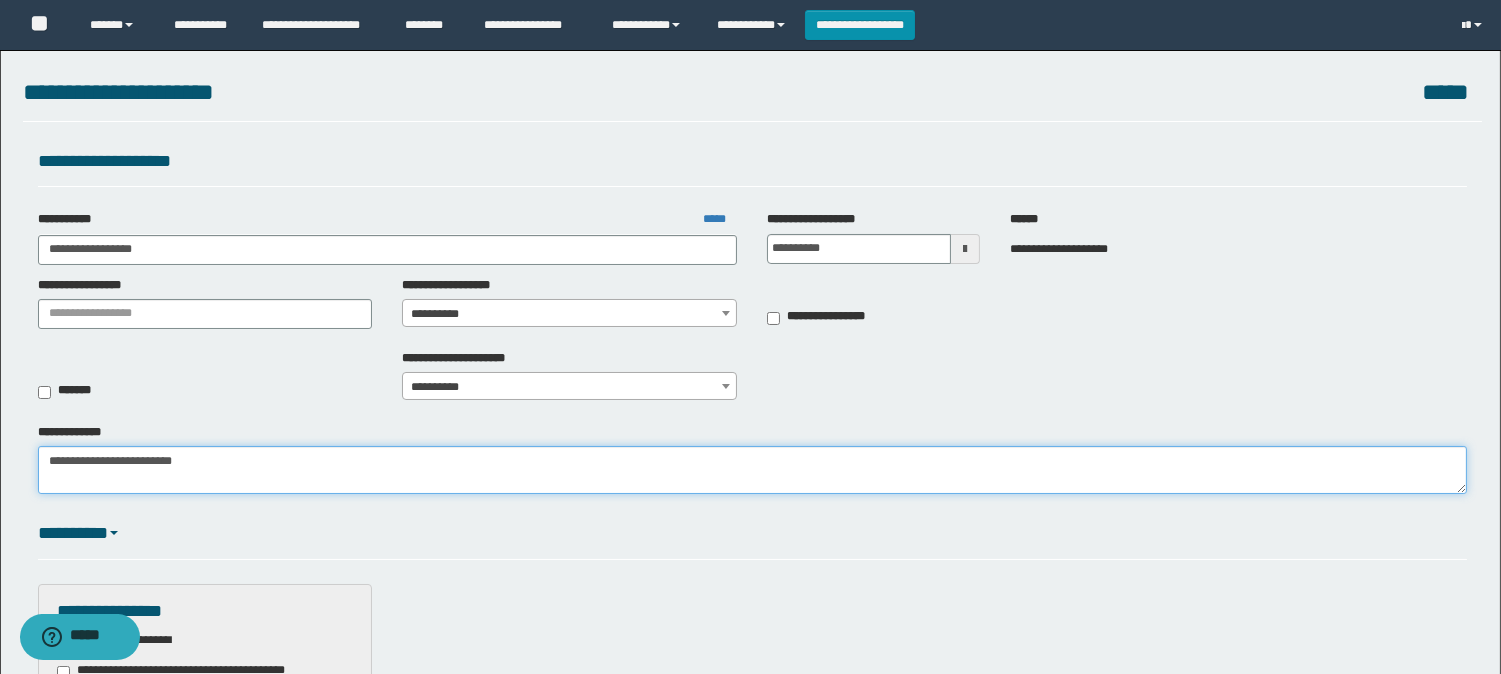 click on "**********" at bounding box center [752, 470] 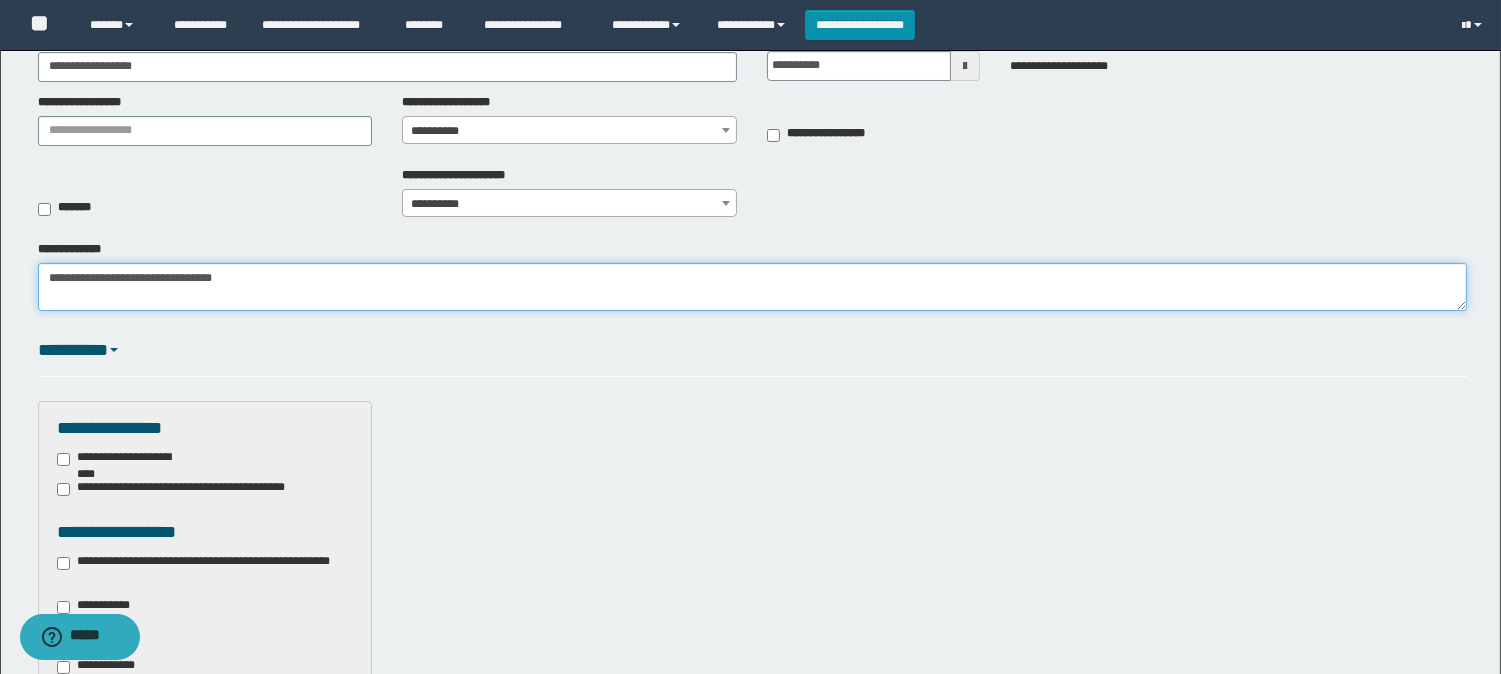scroll, scrollTop: 222, scrollLeft: 0, axis: vertical 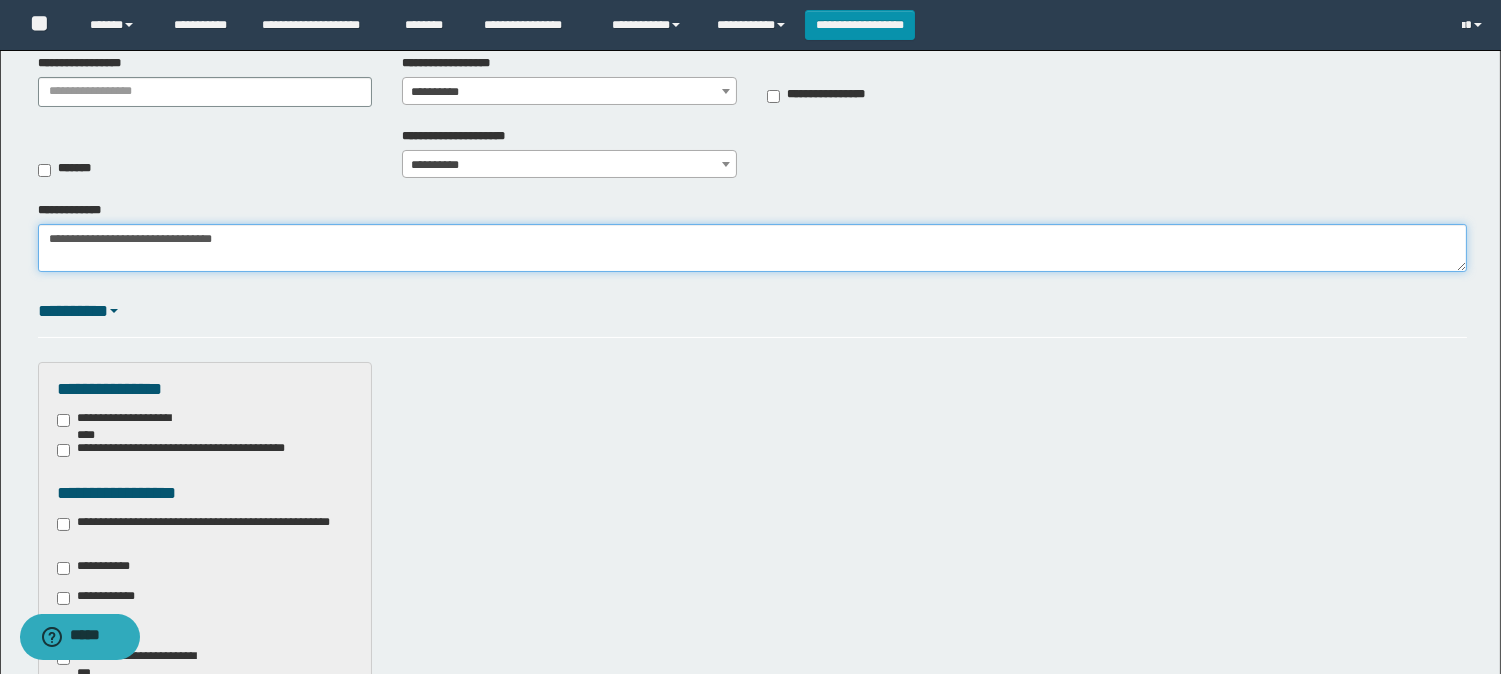 type on "**********" 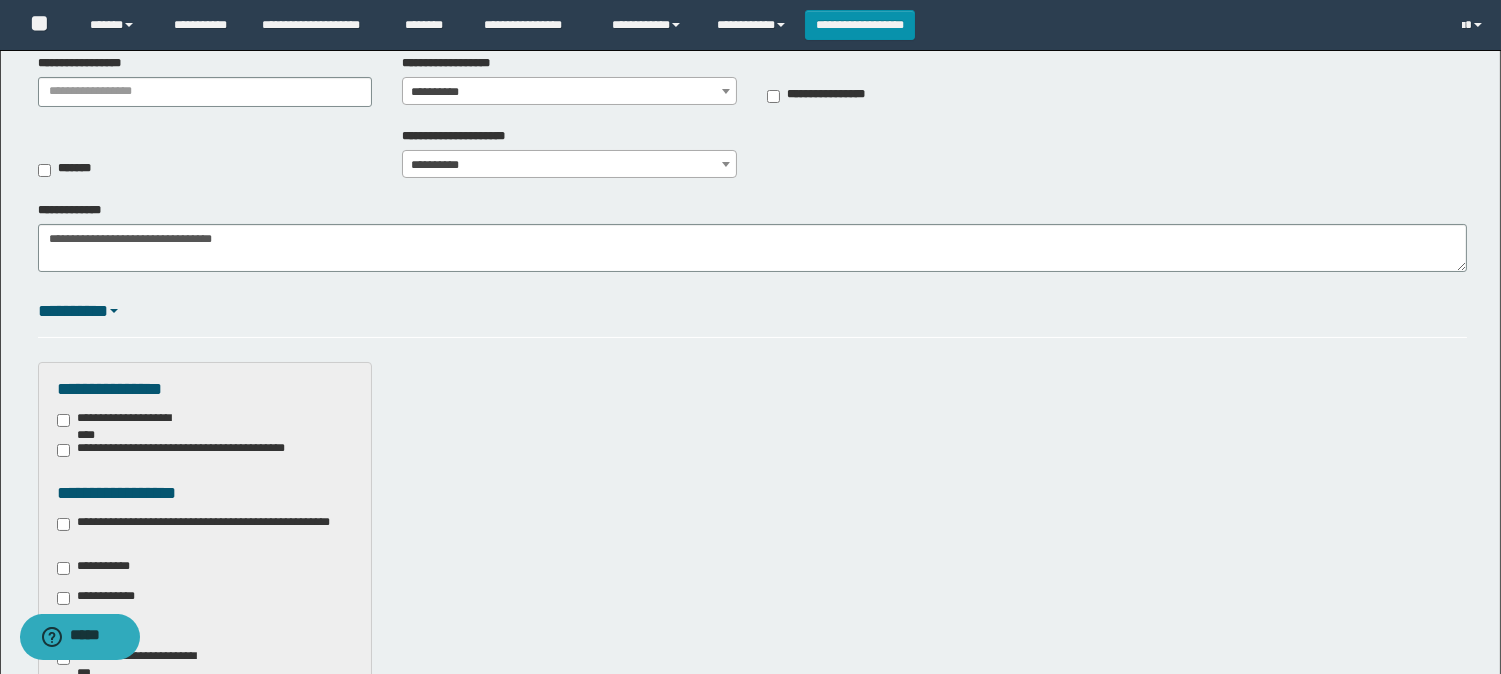 click on "**********" at bounding box center (750, 115) 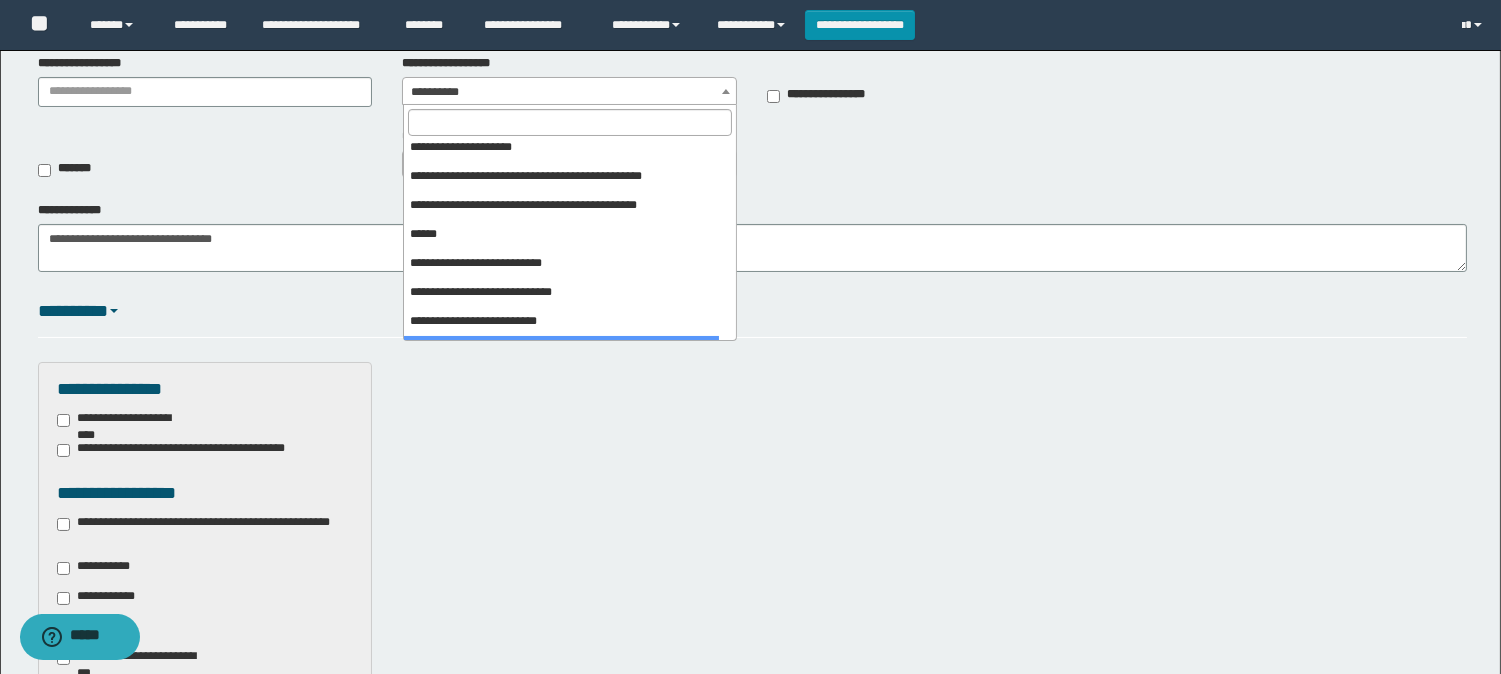 scroll, scrollTop: 222, scrollLeft: 0, axis: vertical 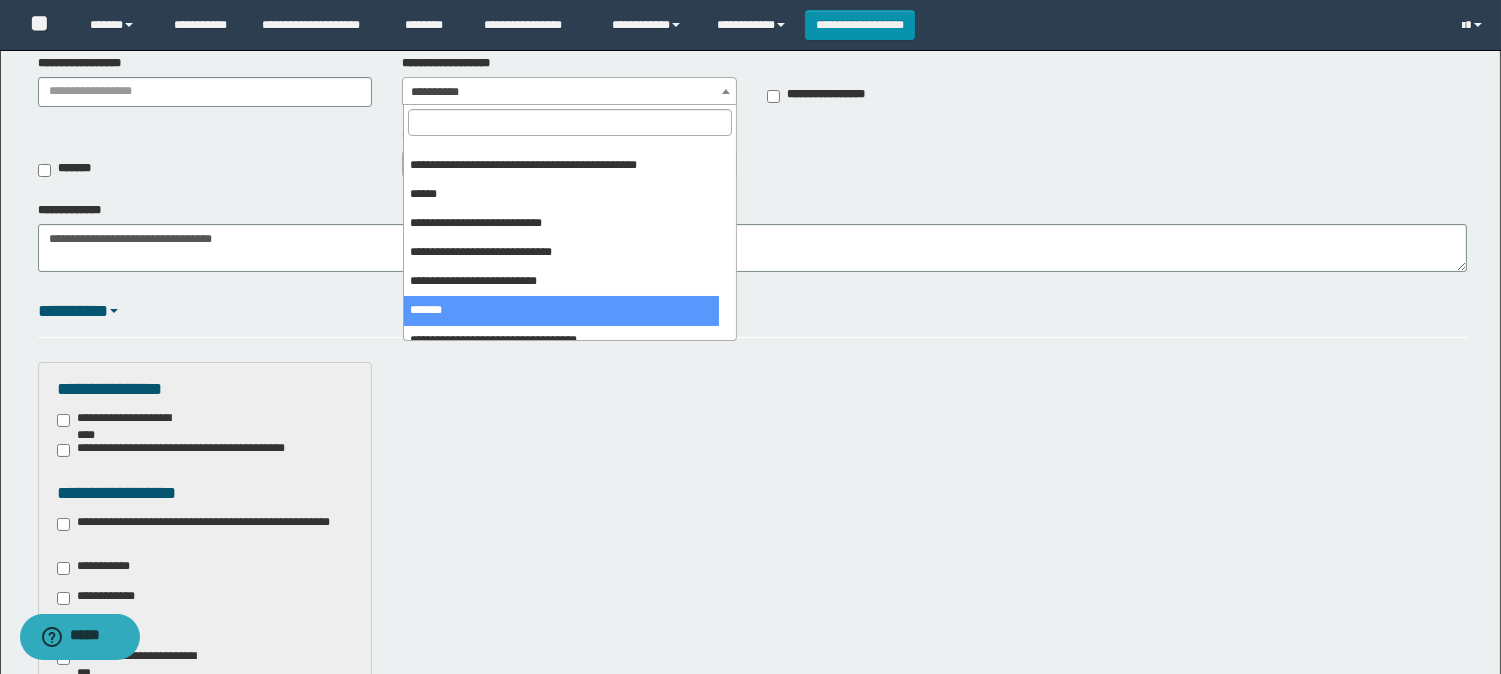 select on "***" 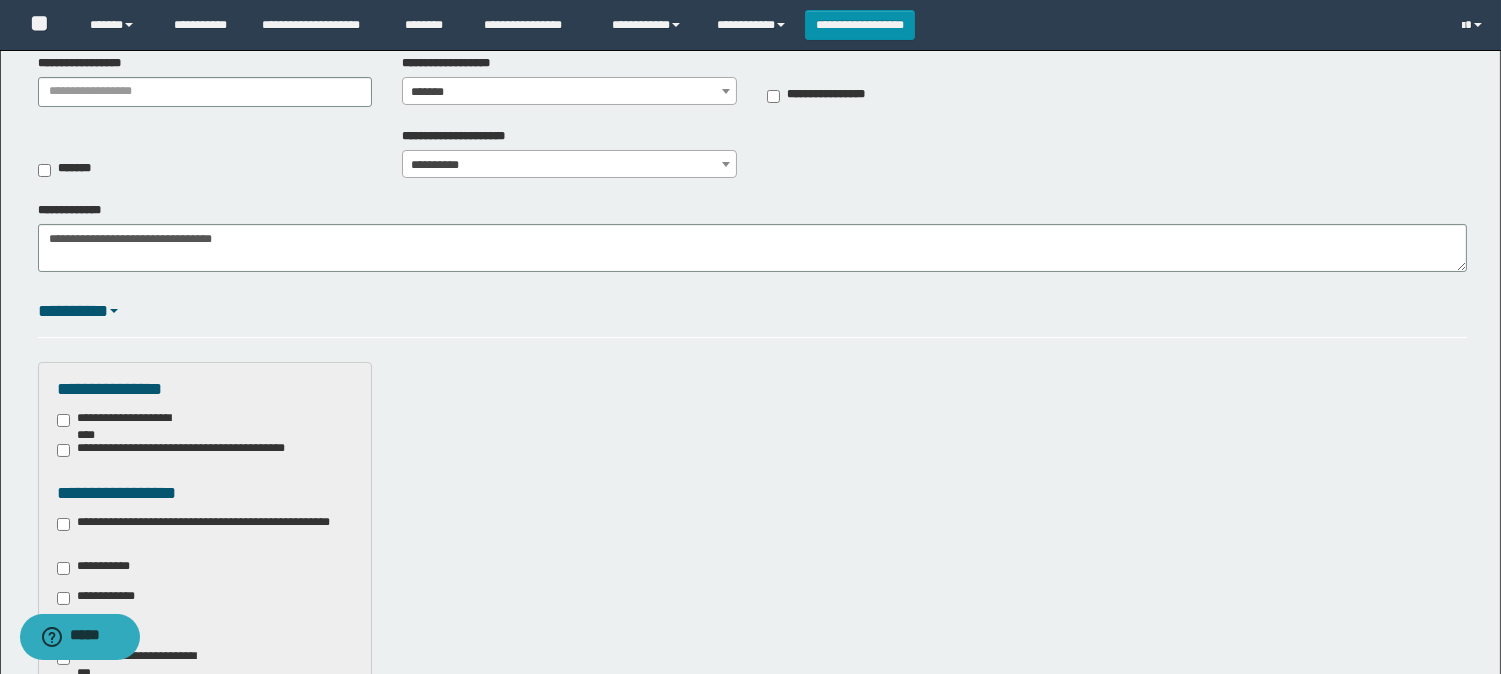 click on "**********" at bounding box center (569, 165) 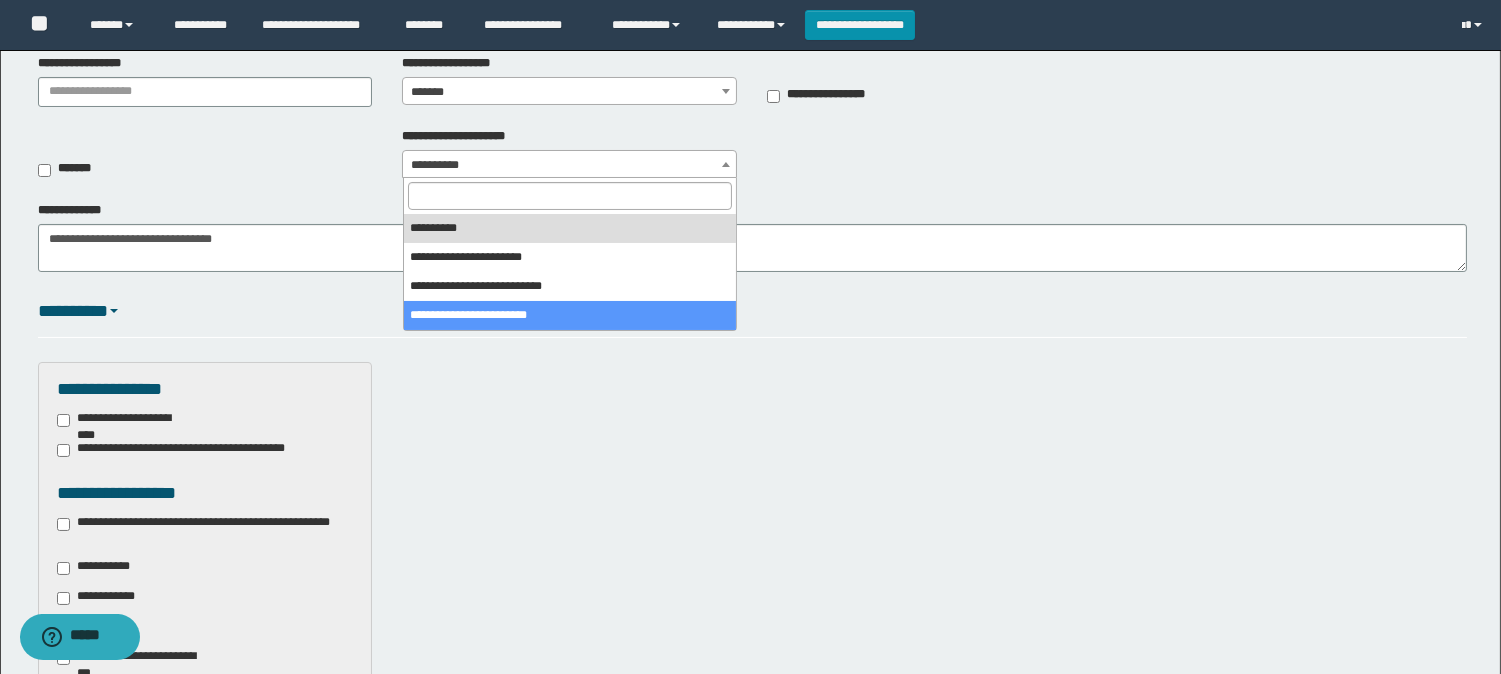 select on "*" 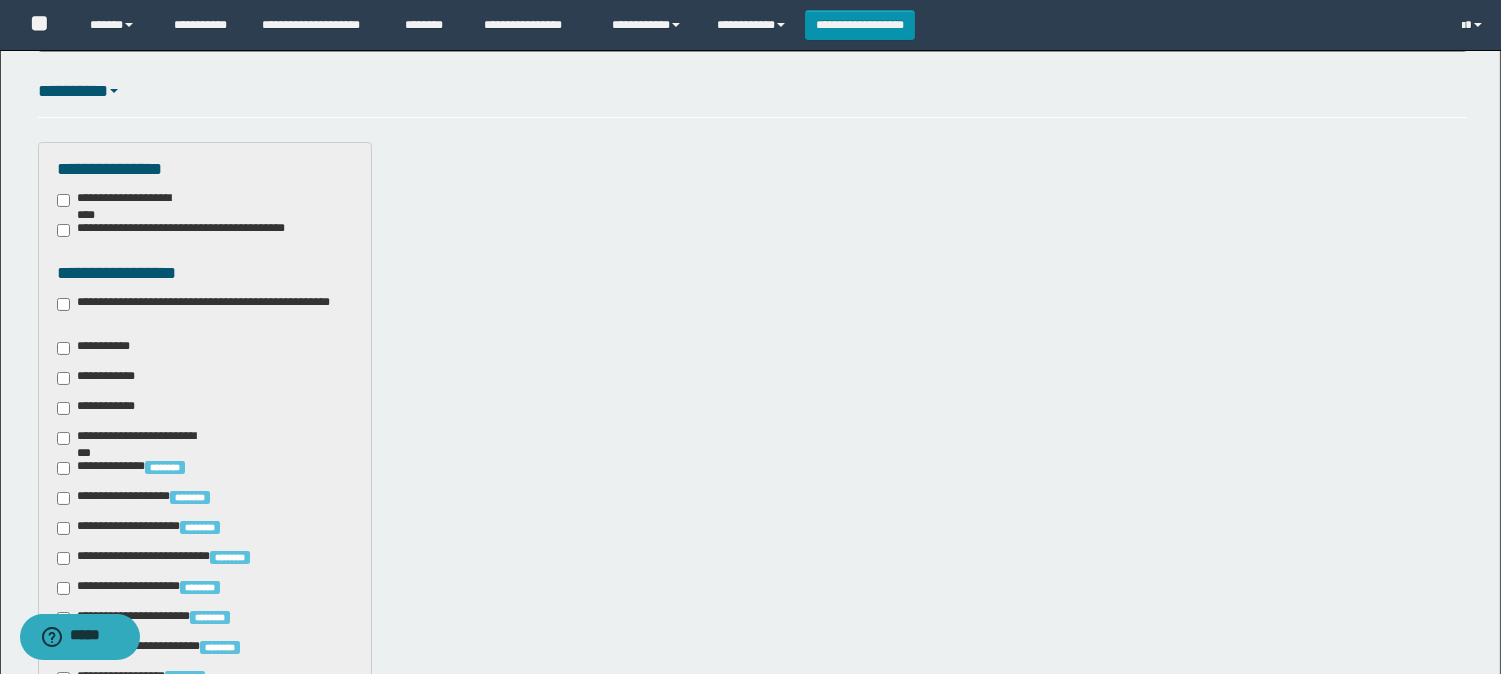 scroll, scrollTop: 444, scrollLeft: 0, axis: vertical 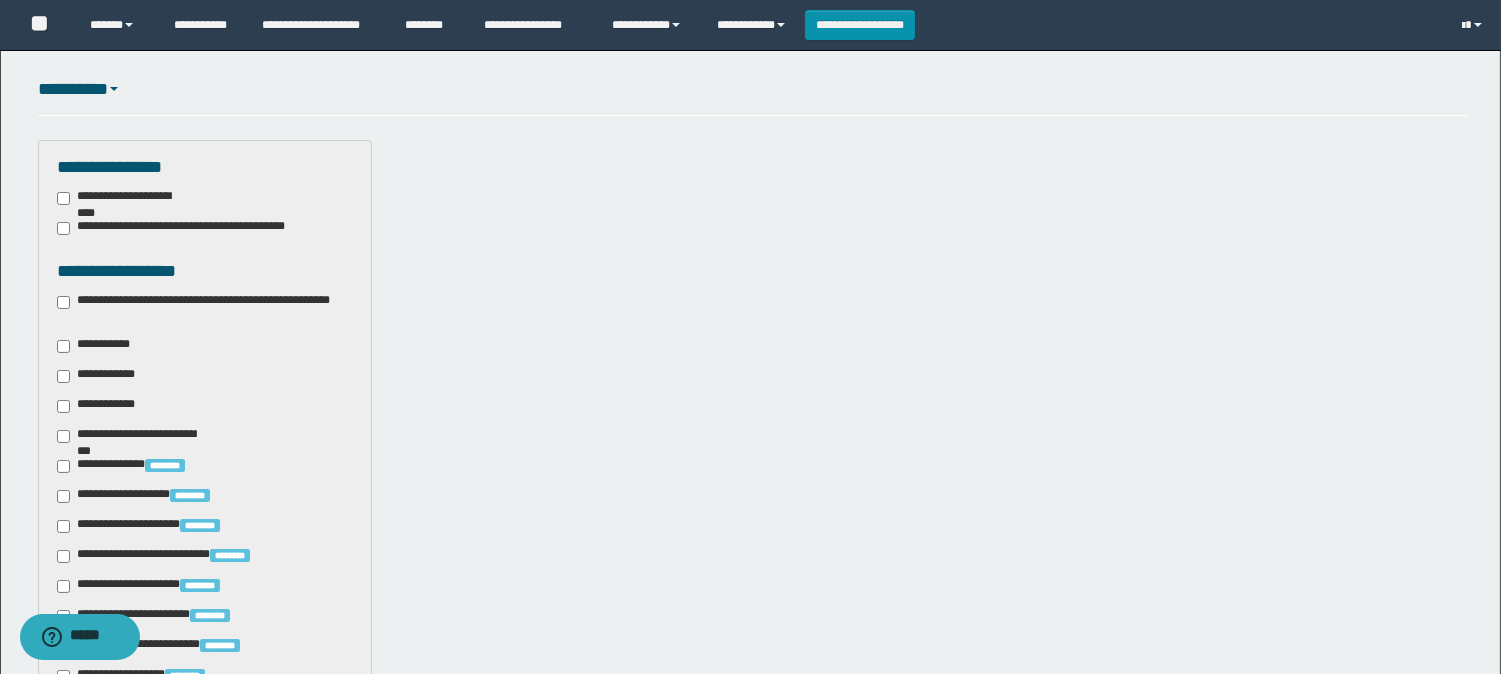 click on "**********" at bounding box center [205, 309] 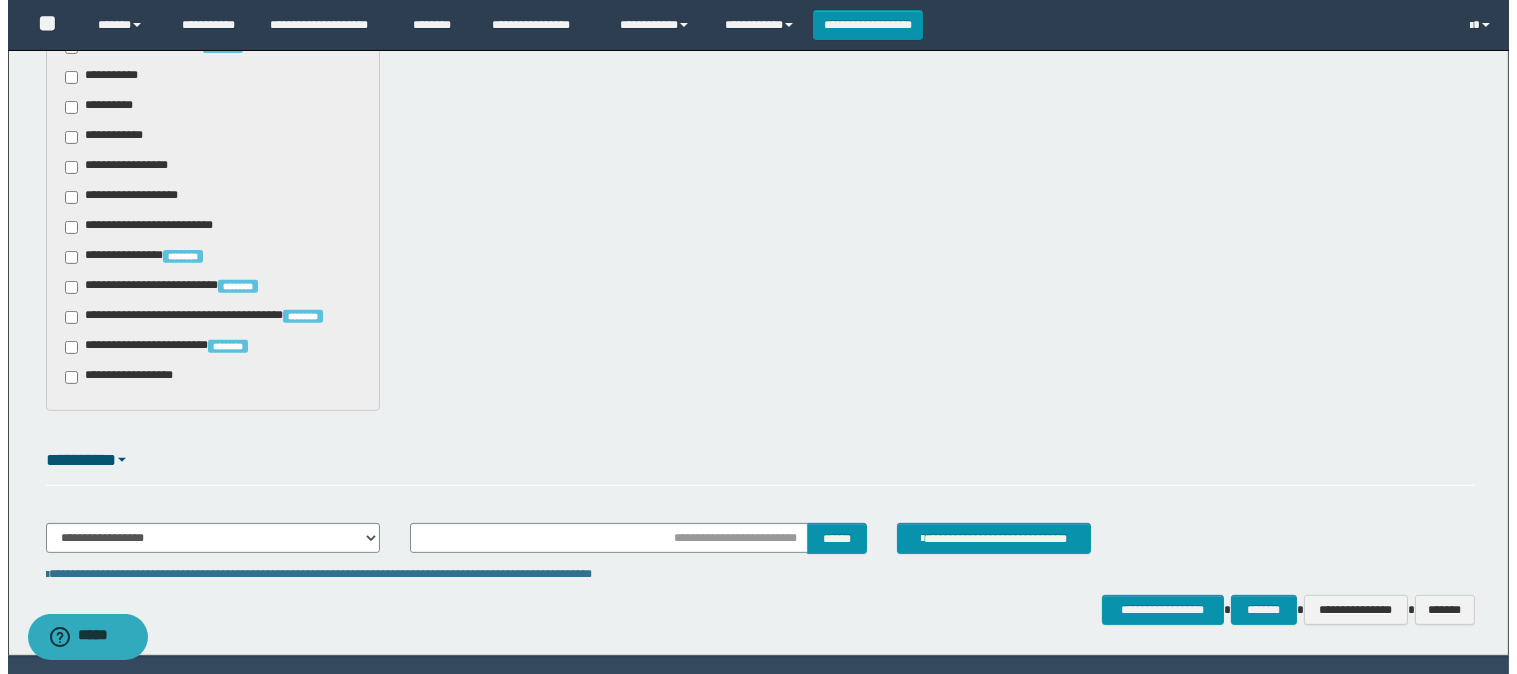 scroll, scrollTop: 1444, scrollLeft: 0, axis: vertical 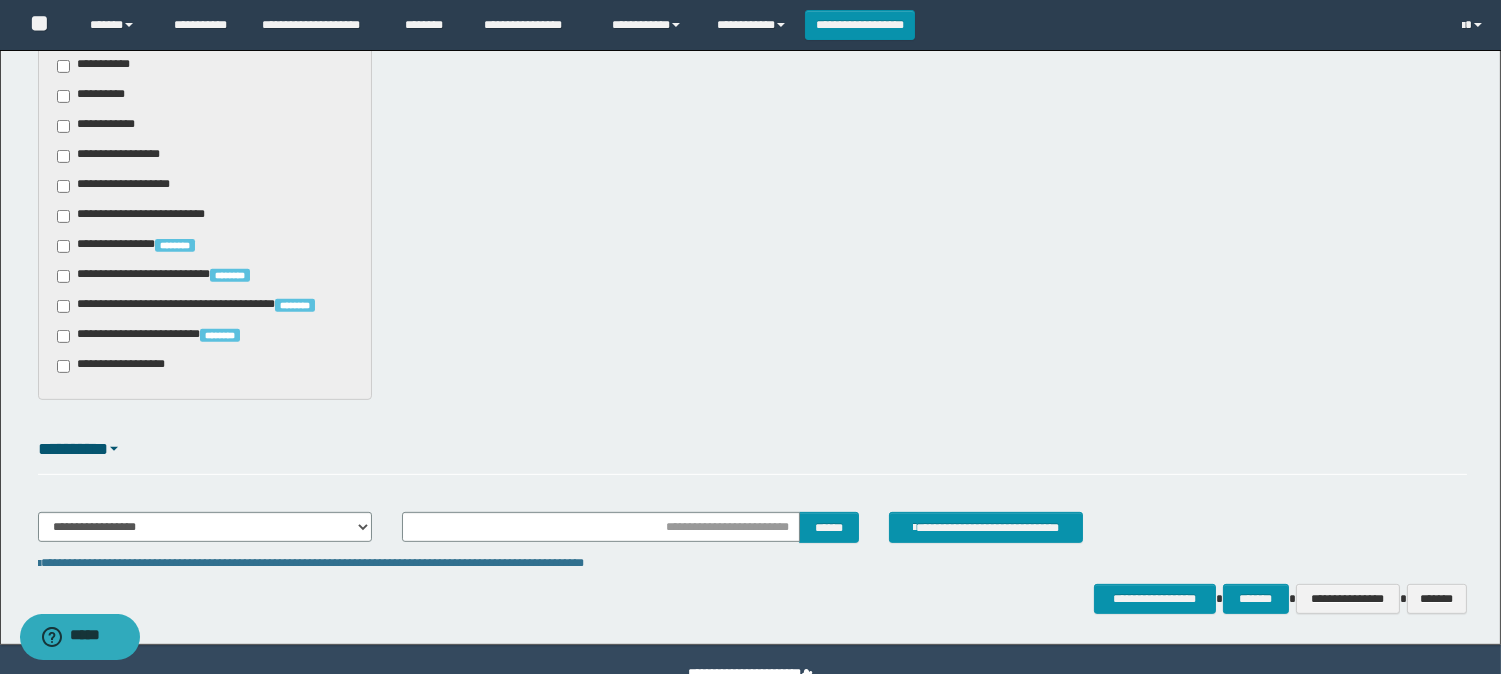 click on "**********" at bounding box center (752, 535) 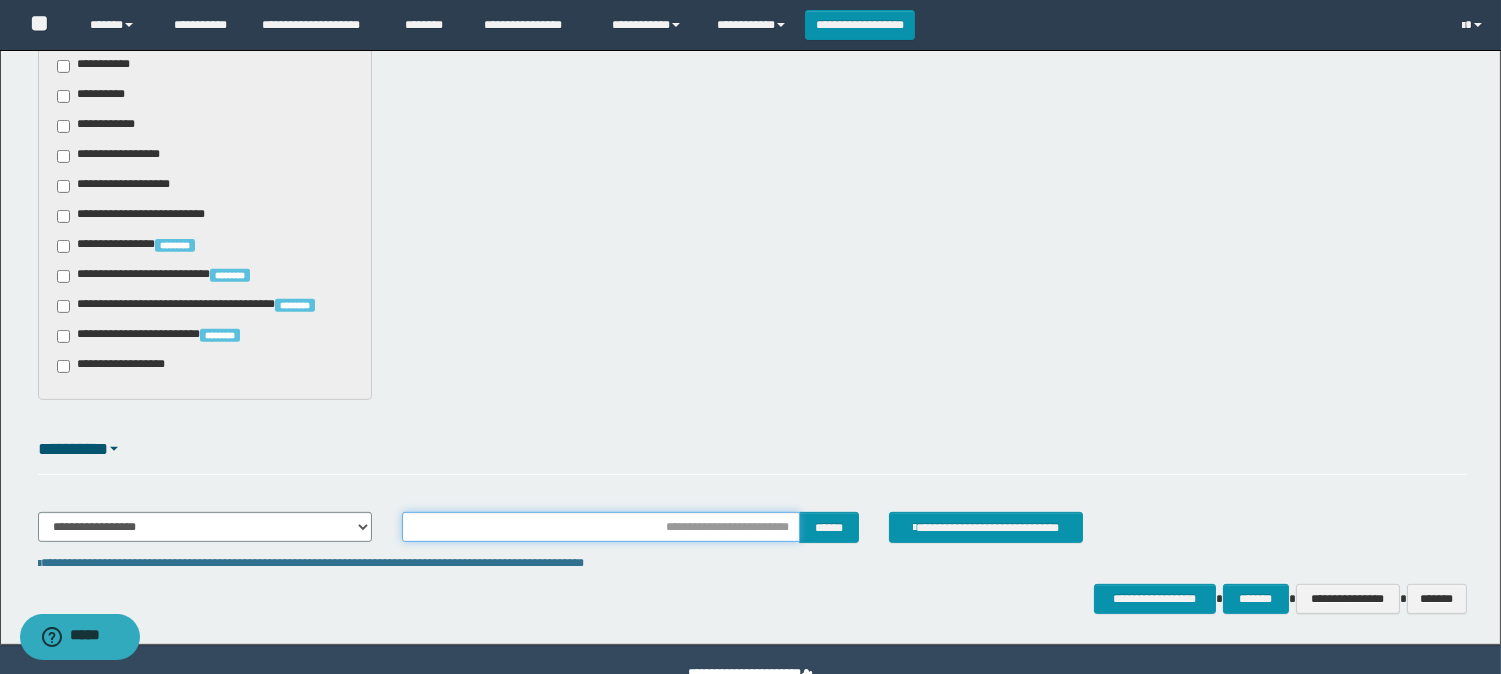 click at bounding box center [601, 527] 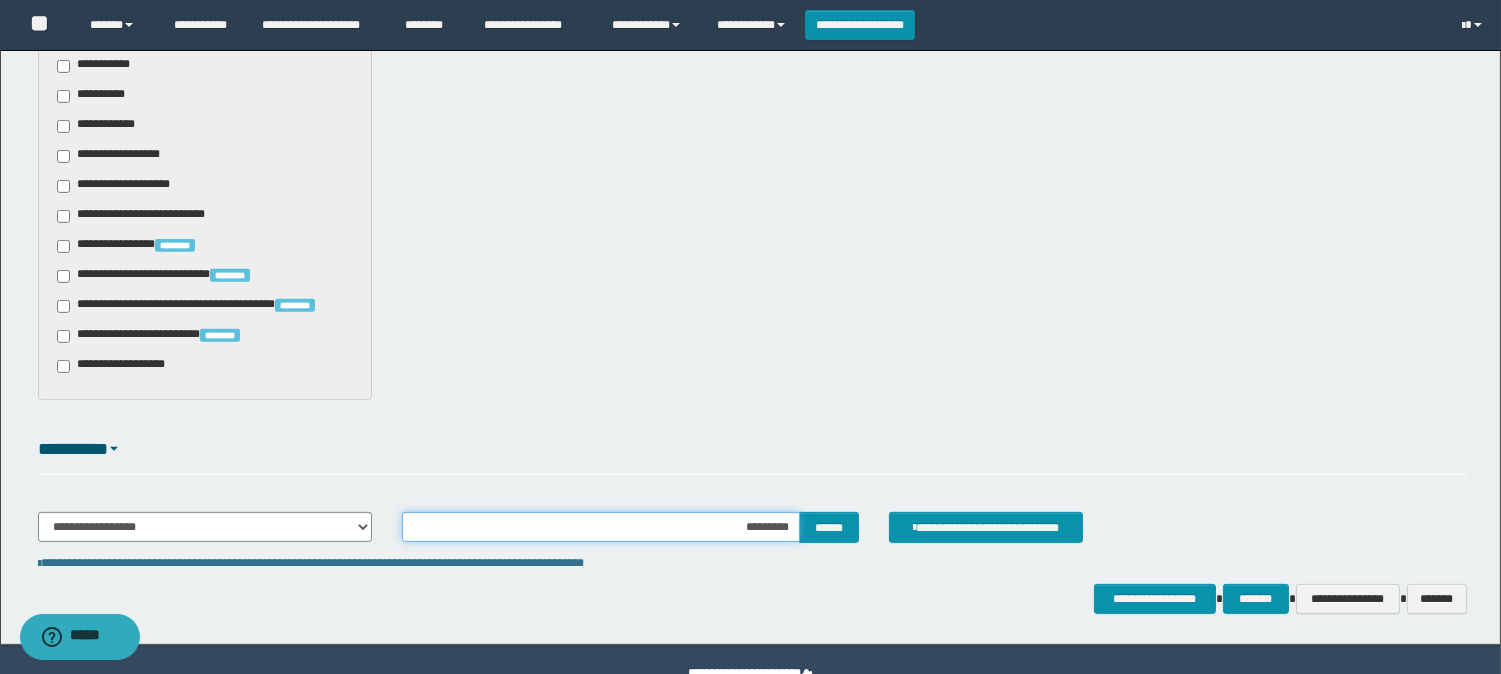type on "**********" 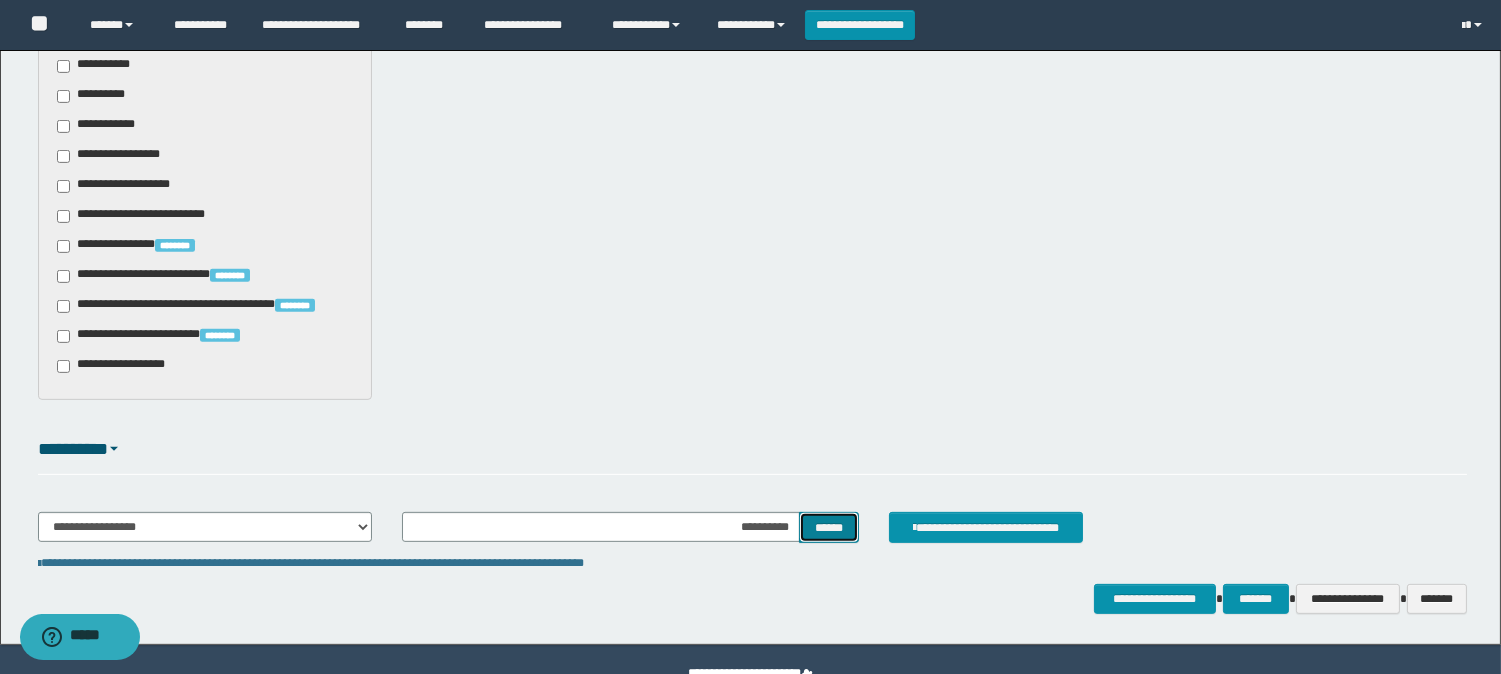 click on "******" at bounding box center (829, 527) 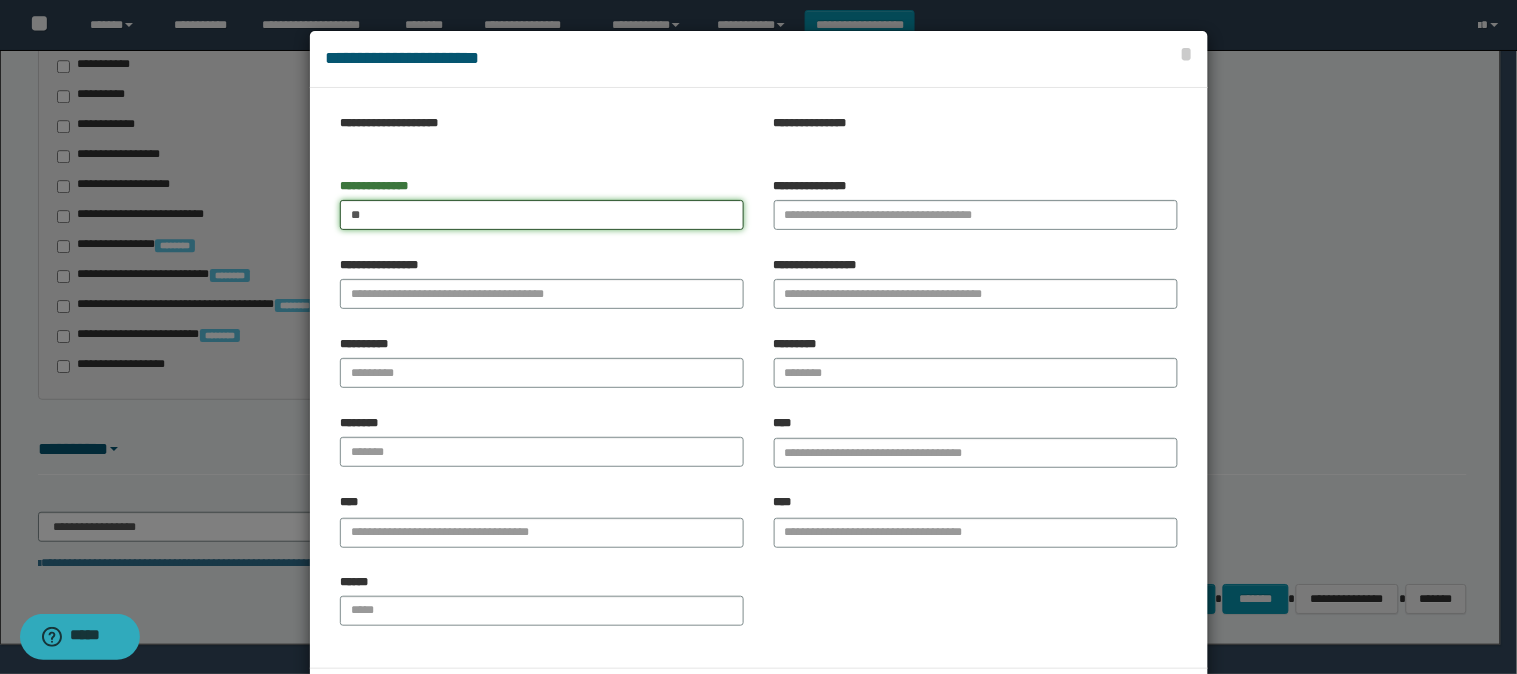 type on "*" 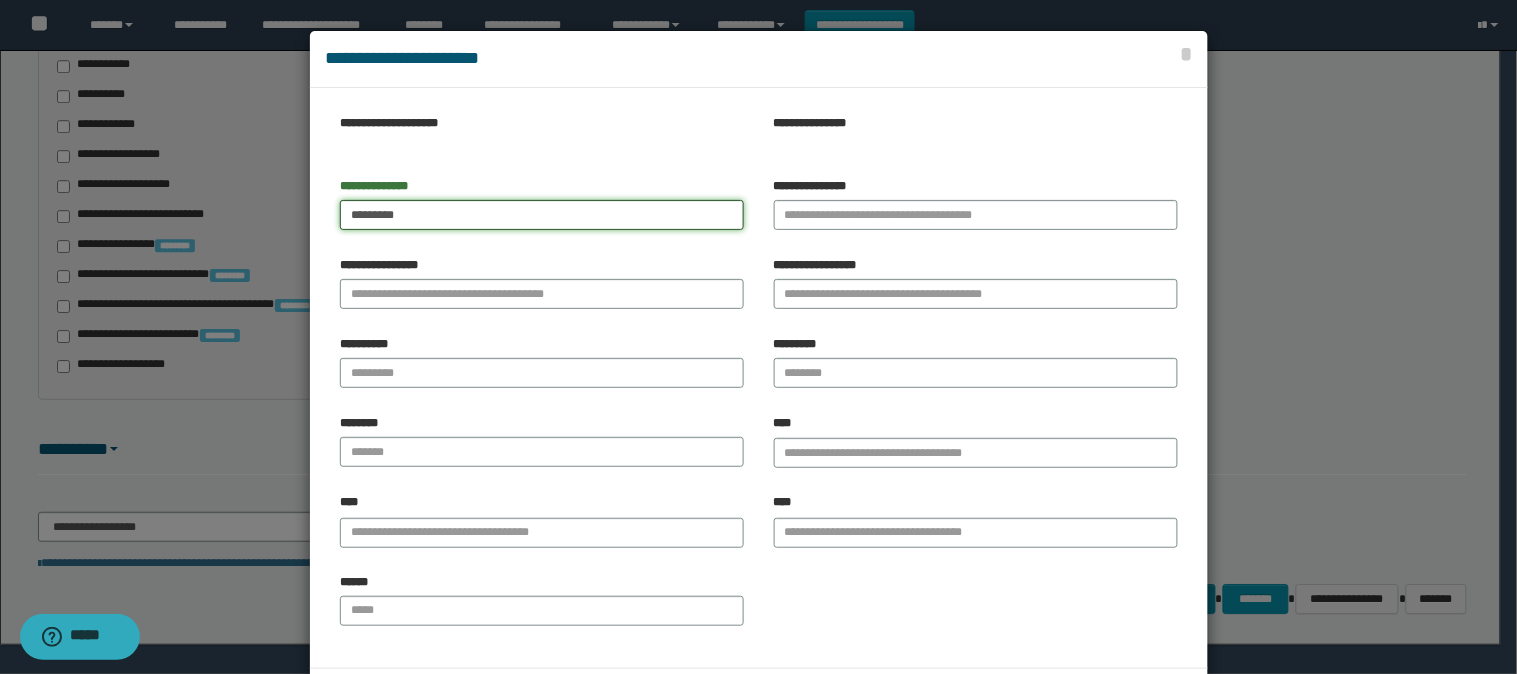 type on "*********" 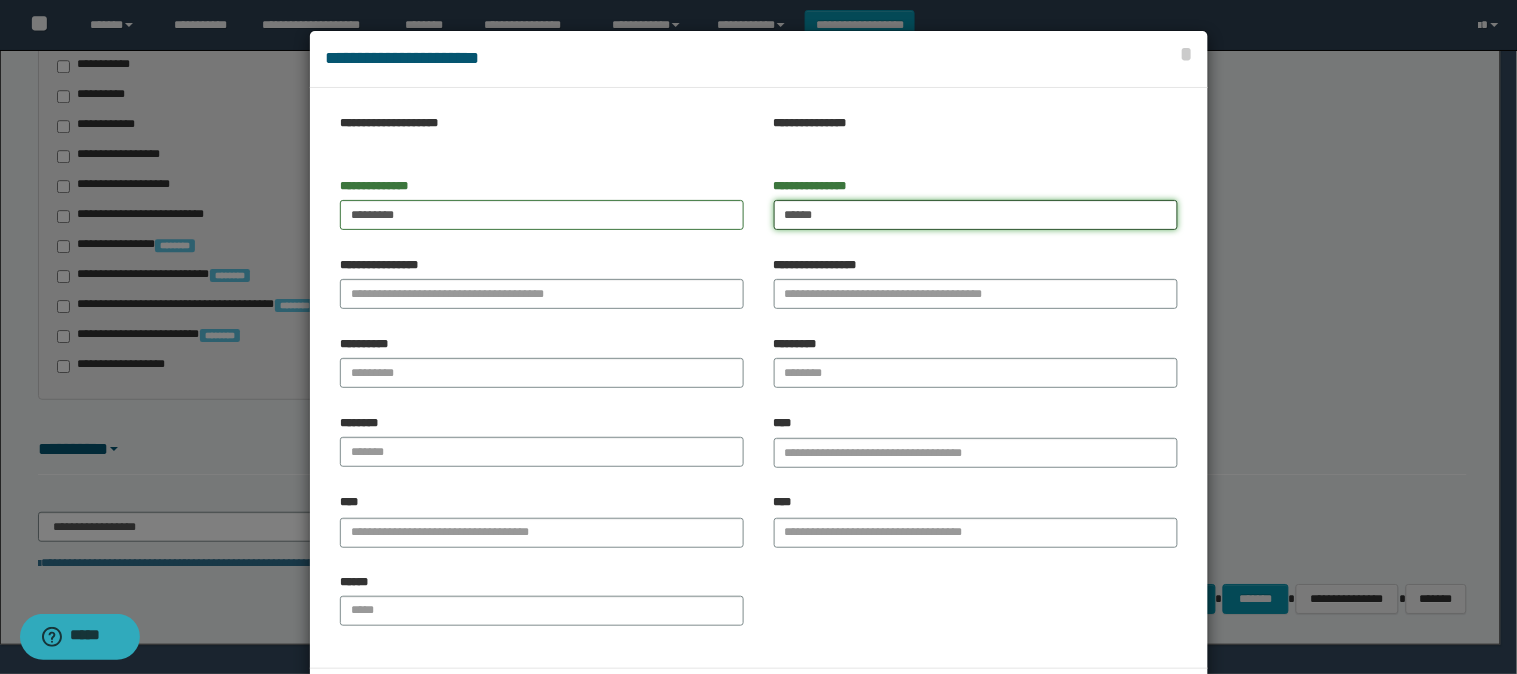 type on "******" 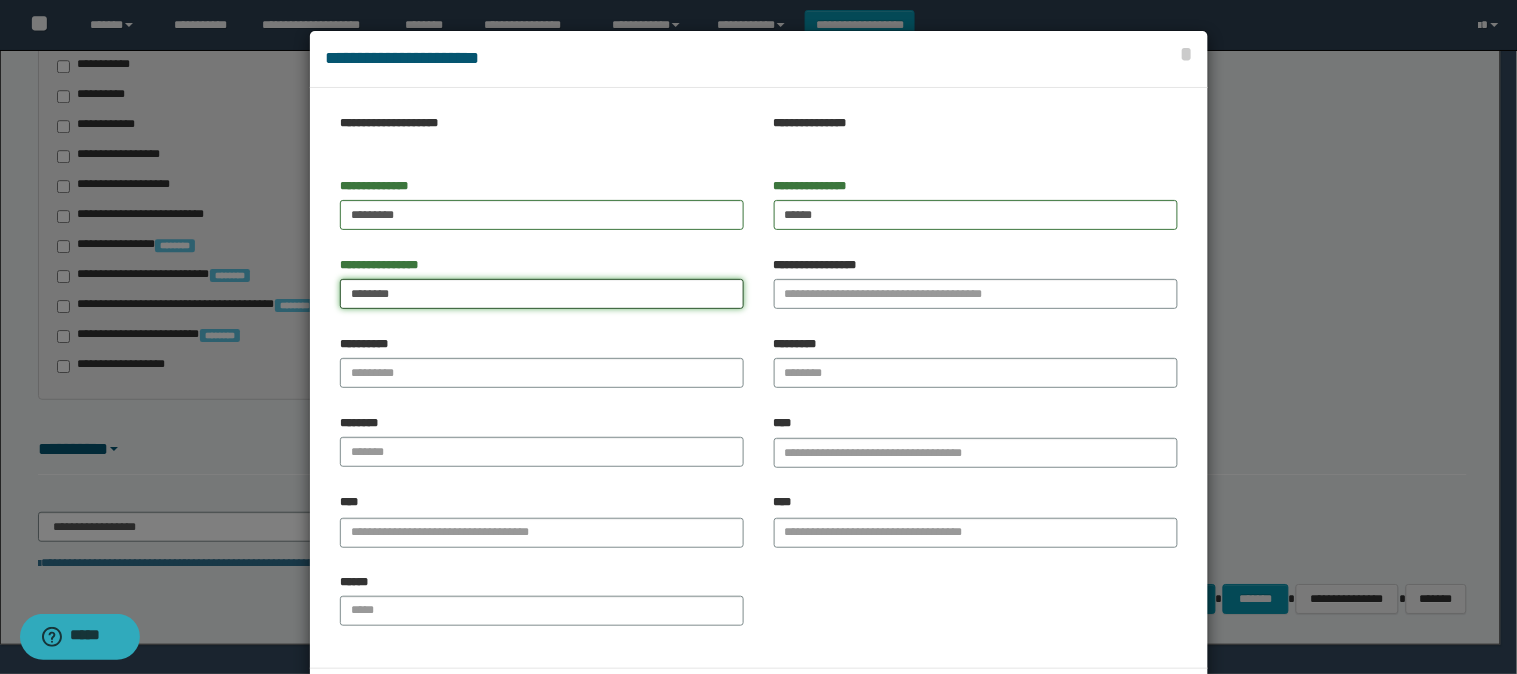 type on "********" 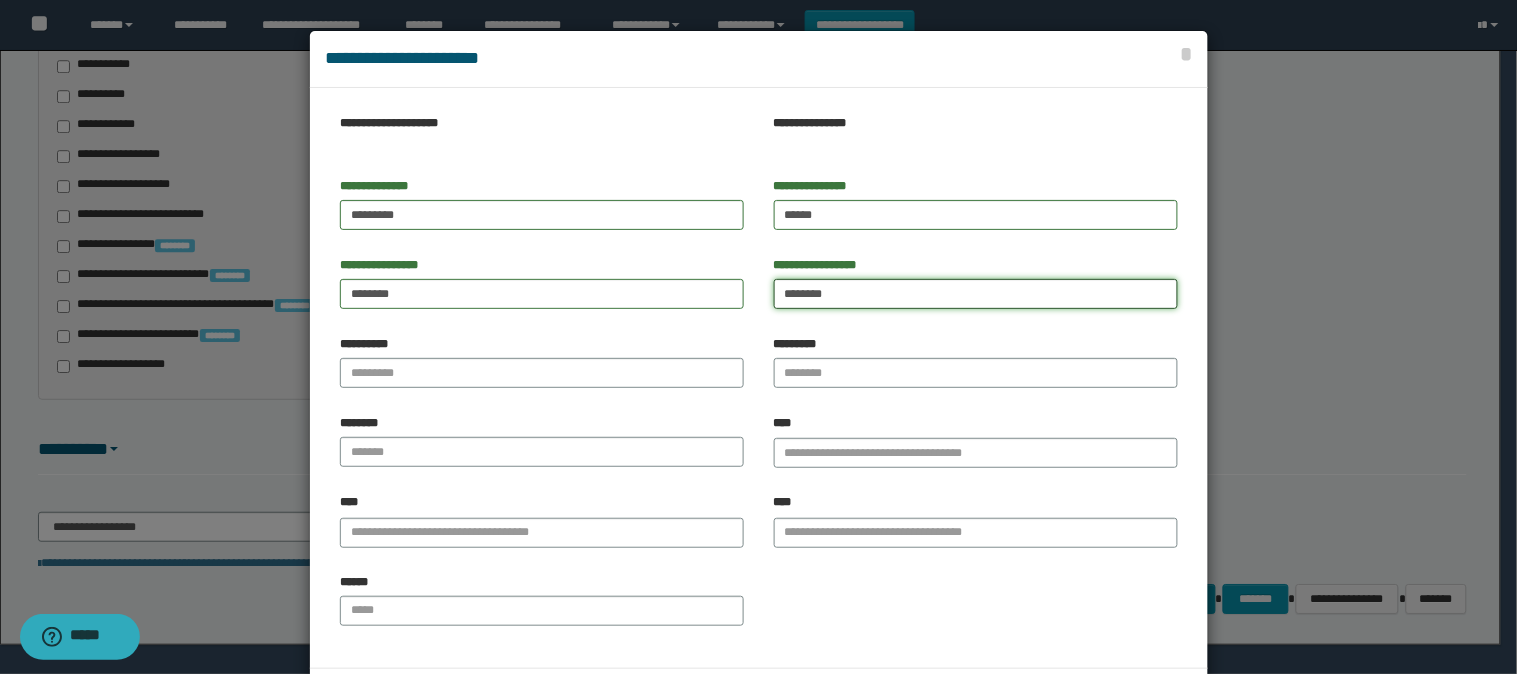 type on "********" 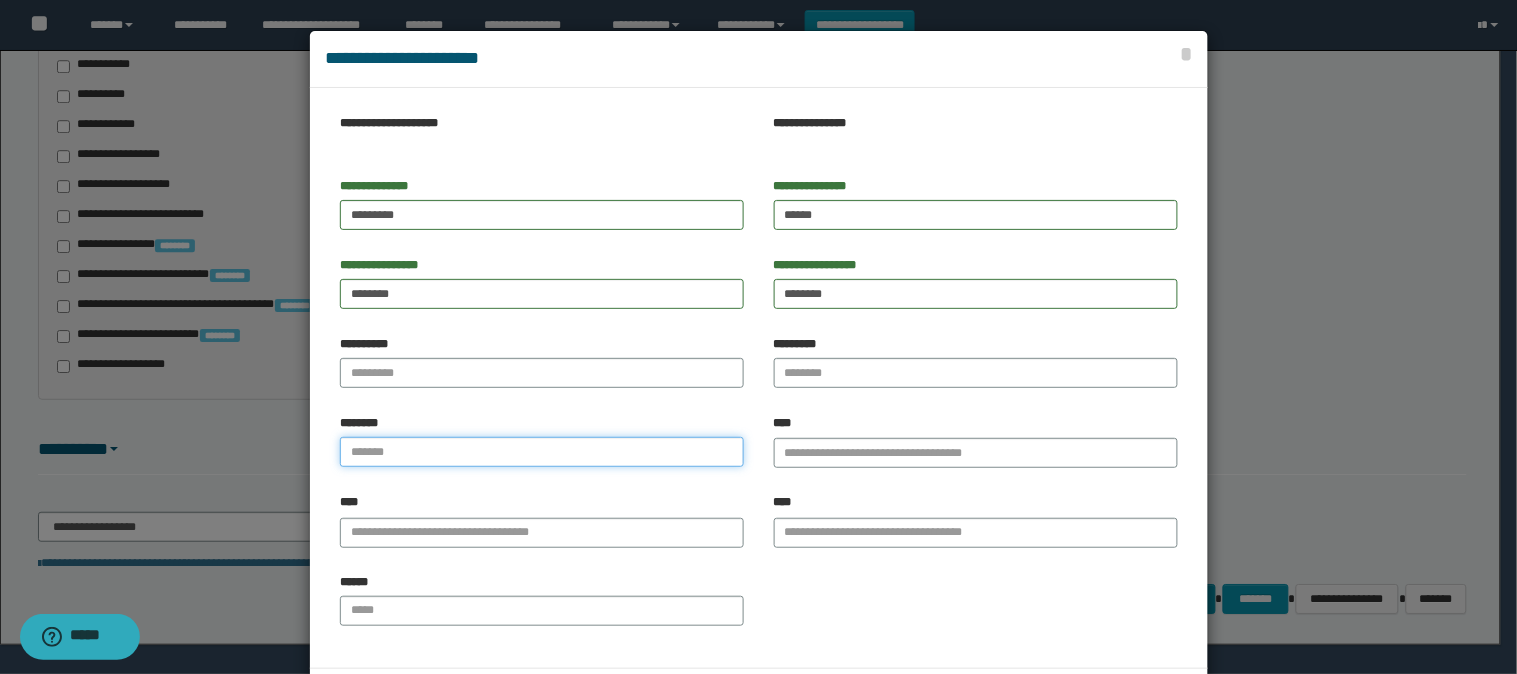 click at bounding box center [542, 452] 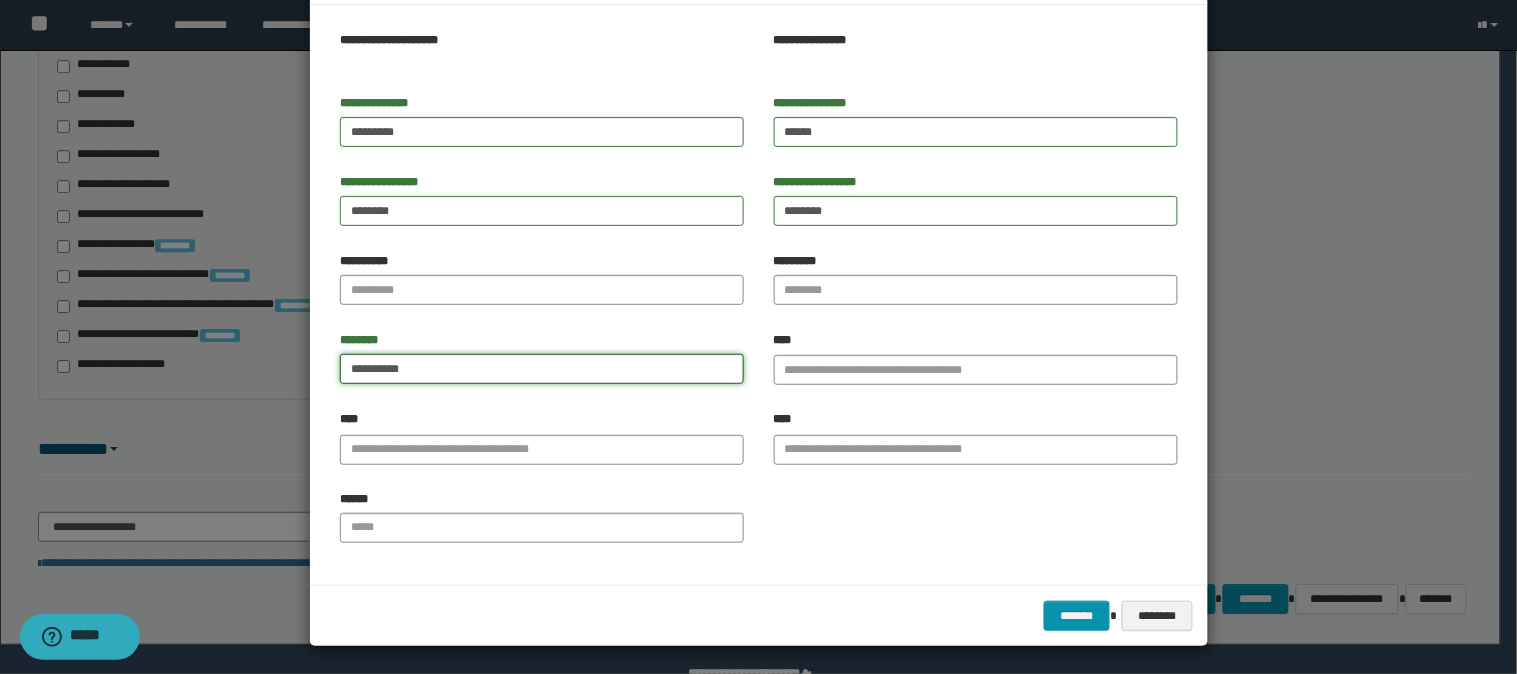 scroll, scrollTop: 85, scrollLeft: 0, axis: vertical 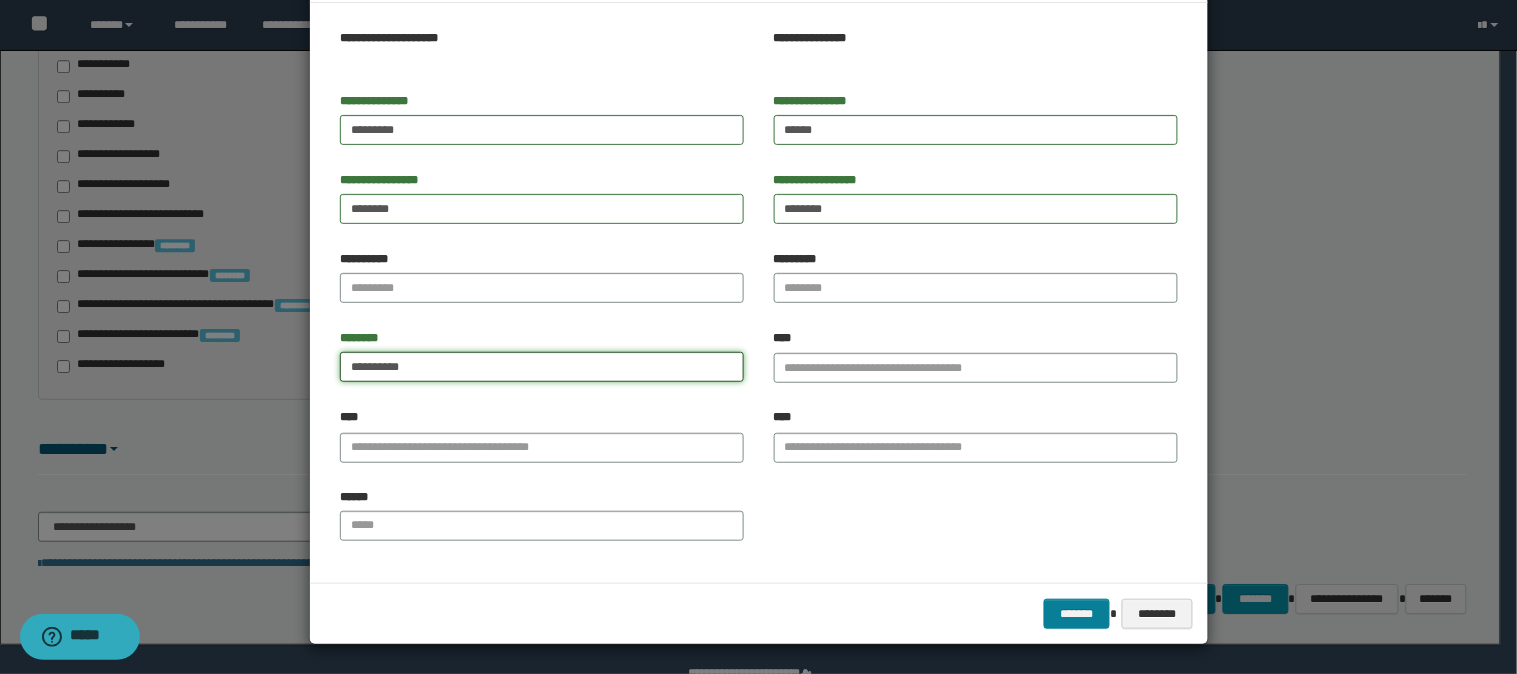 type on "**********" 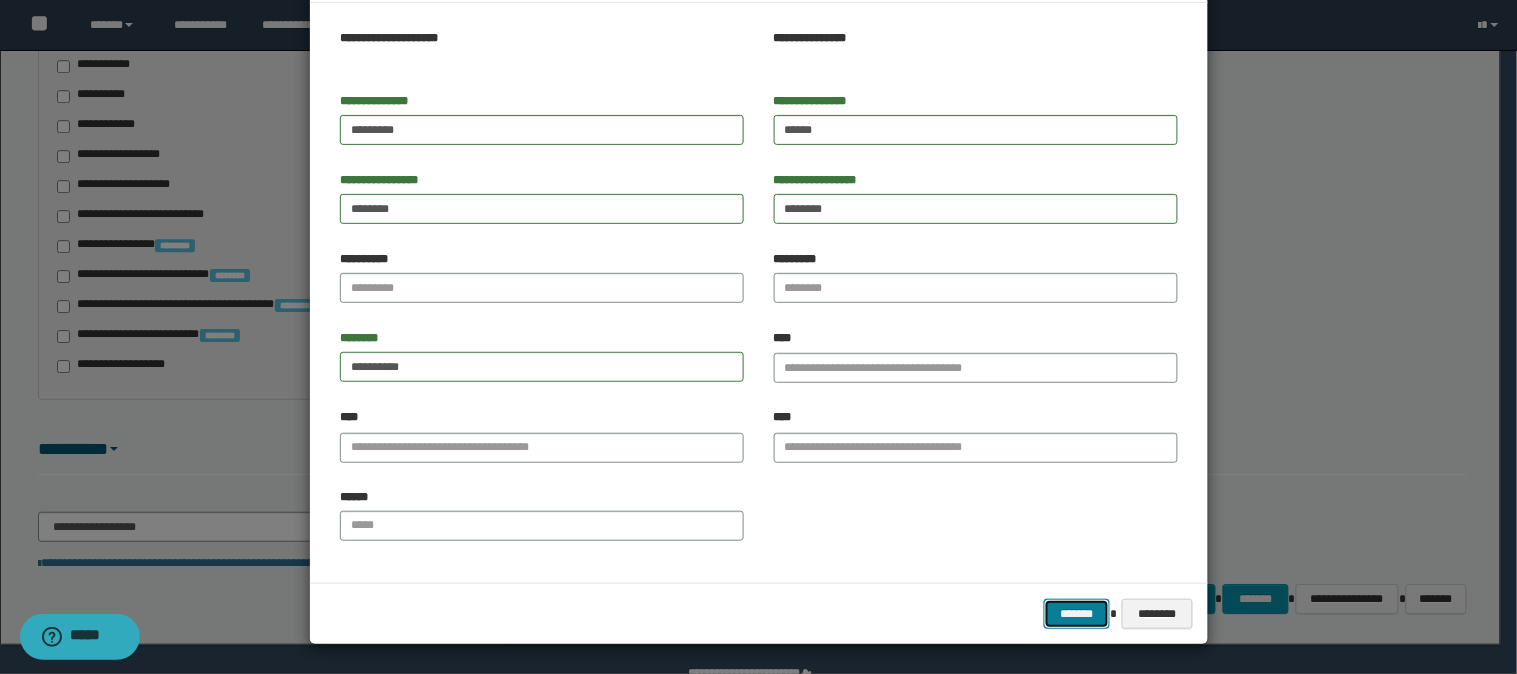 click on "*******" at bounding box center [1077, 614] 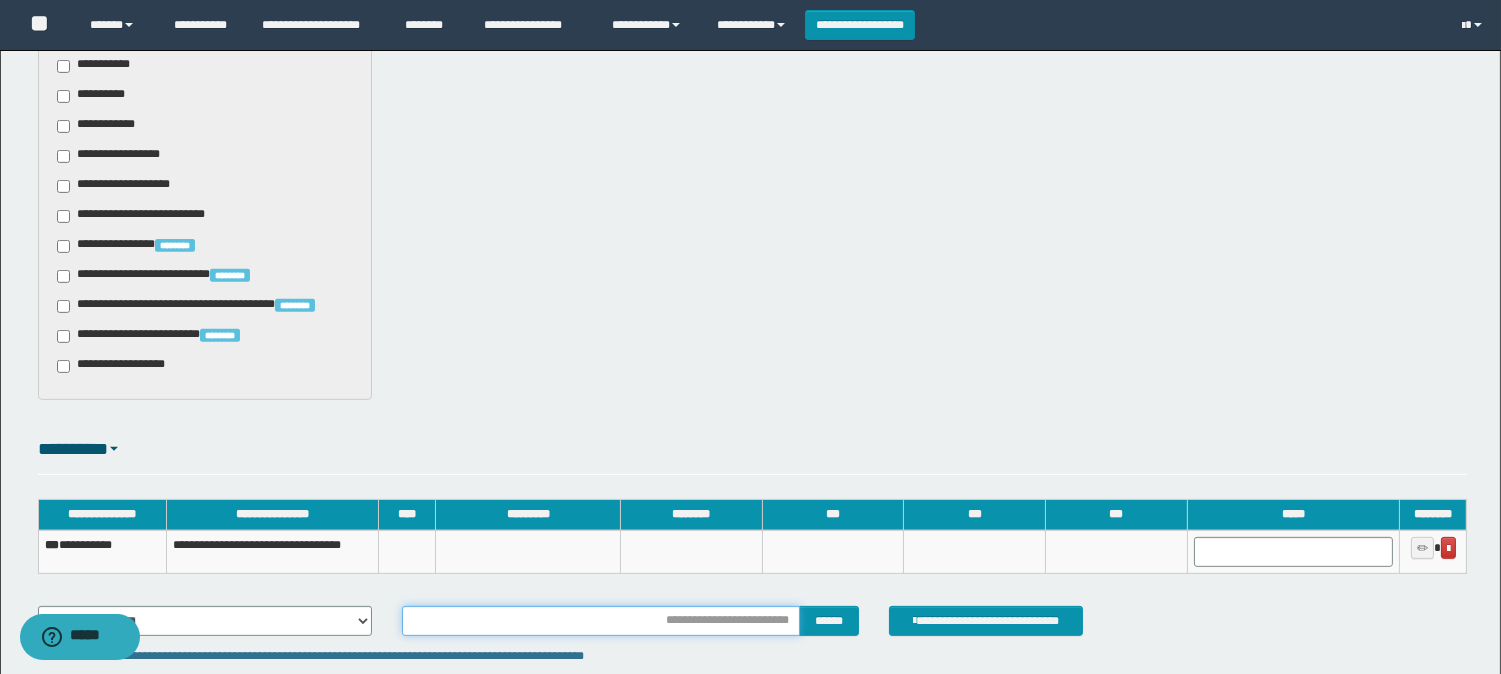 click at bounding box center [601, 621] 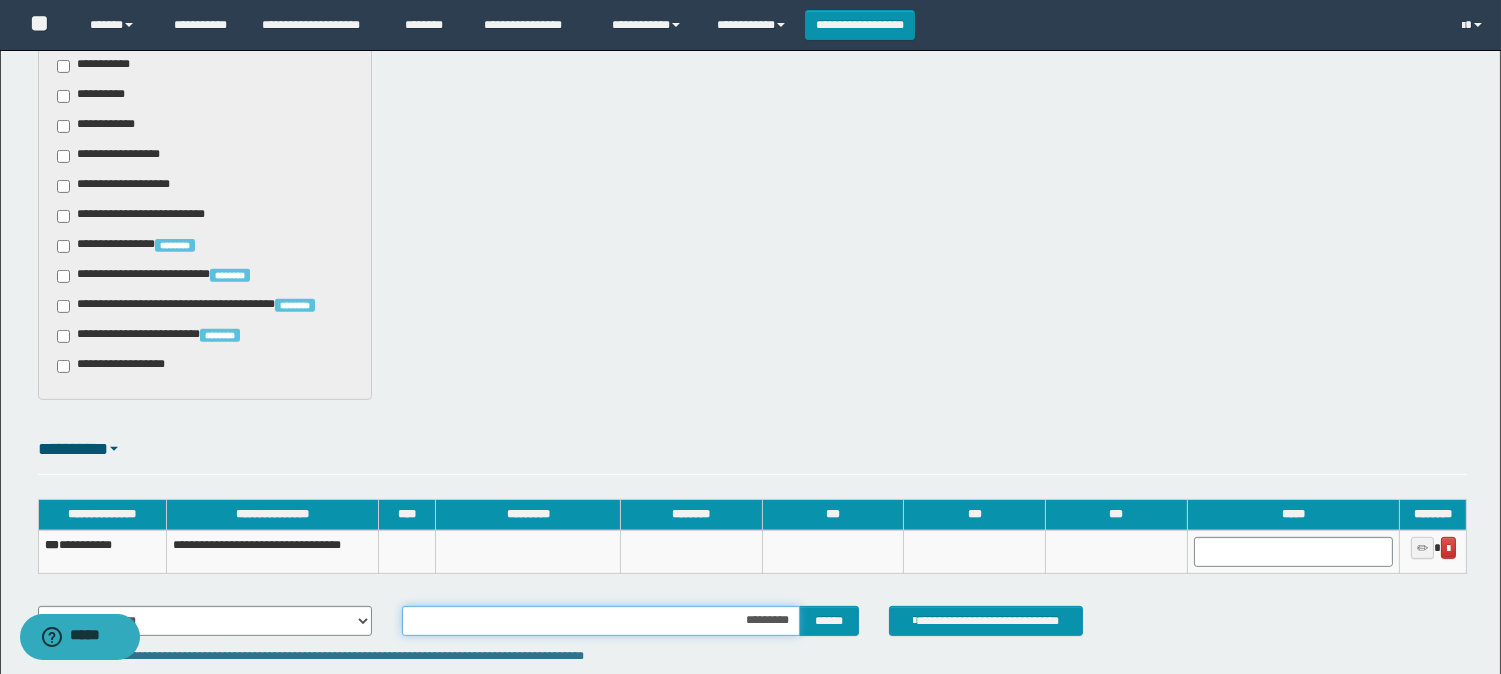 type on "**********" 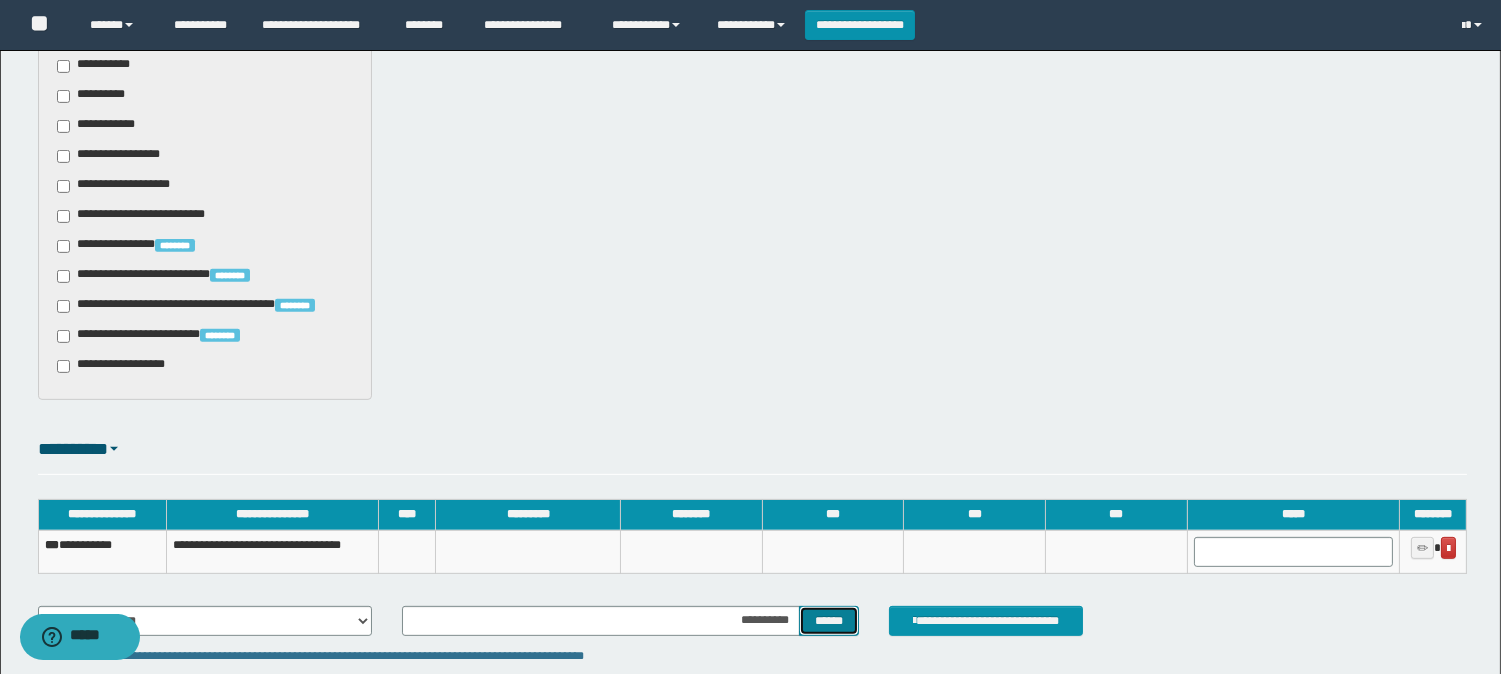 click on "******" at bounding box center [829, 621] 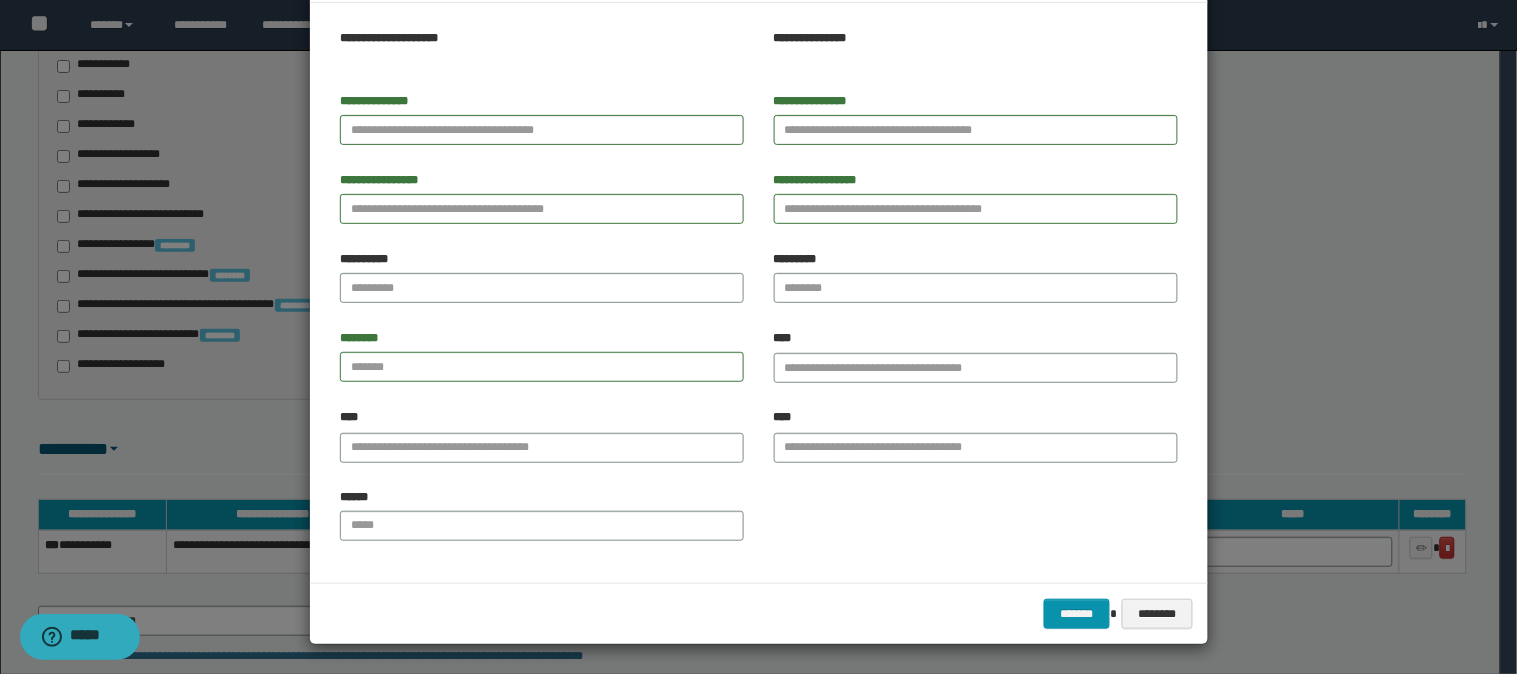 scroll, scrollTop: 0, scrollLeft: 0, axis: both 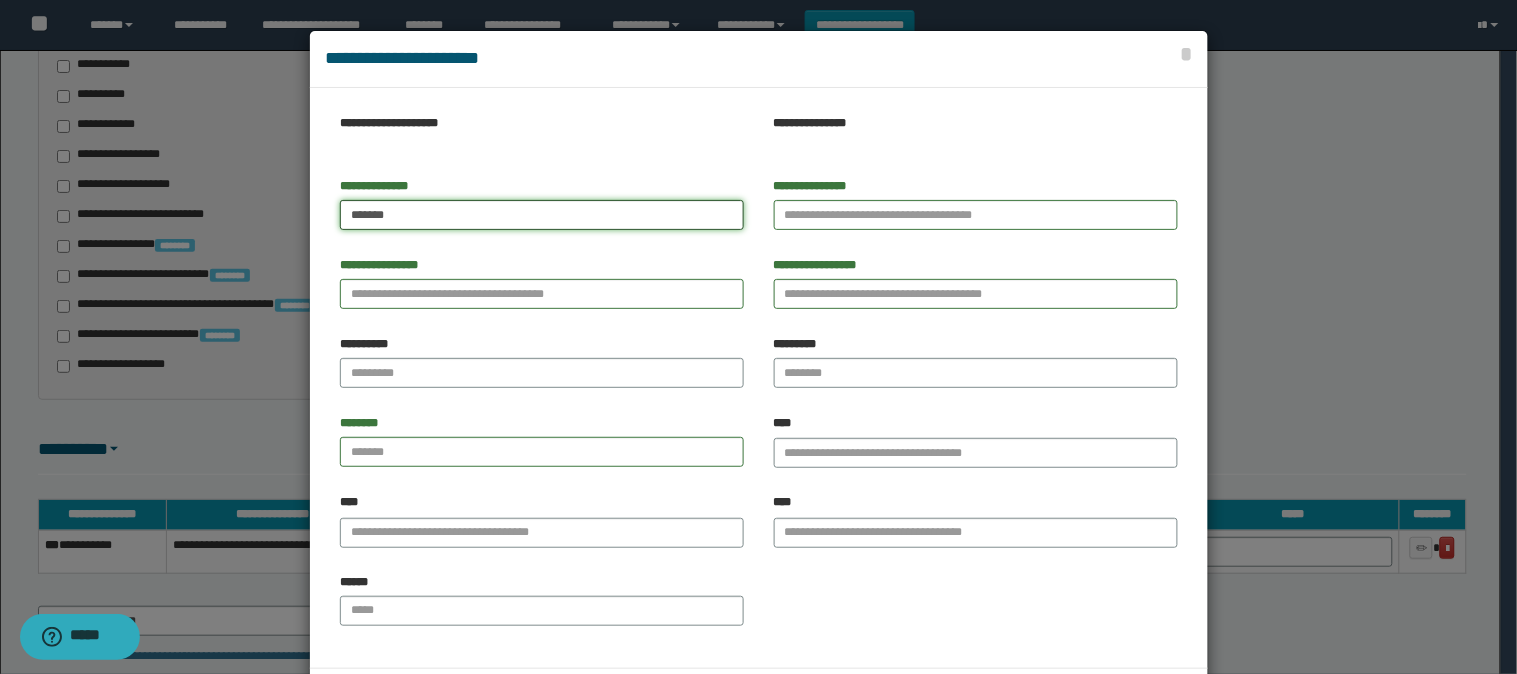 type on "*******" 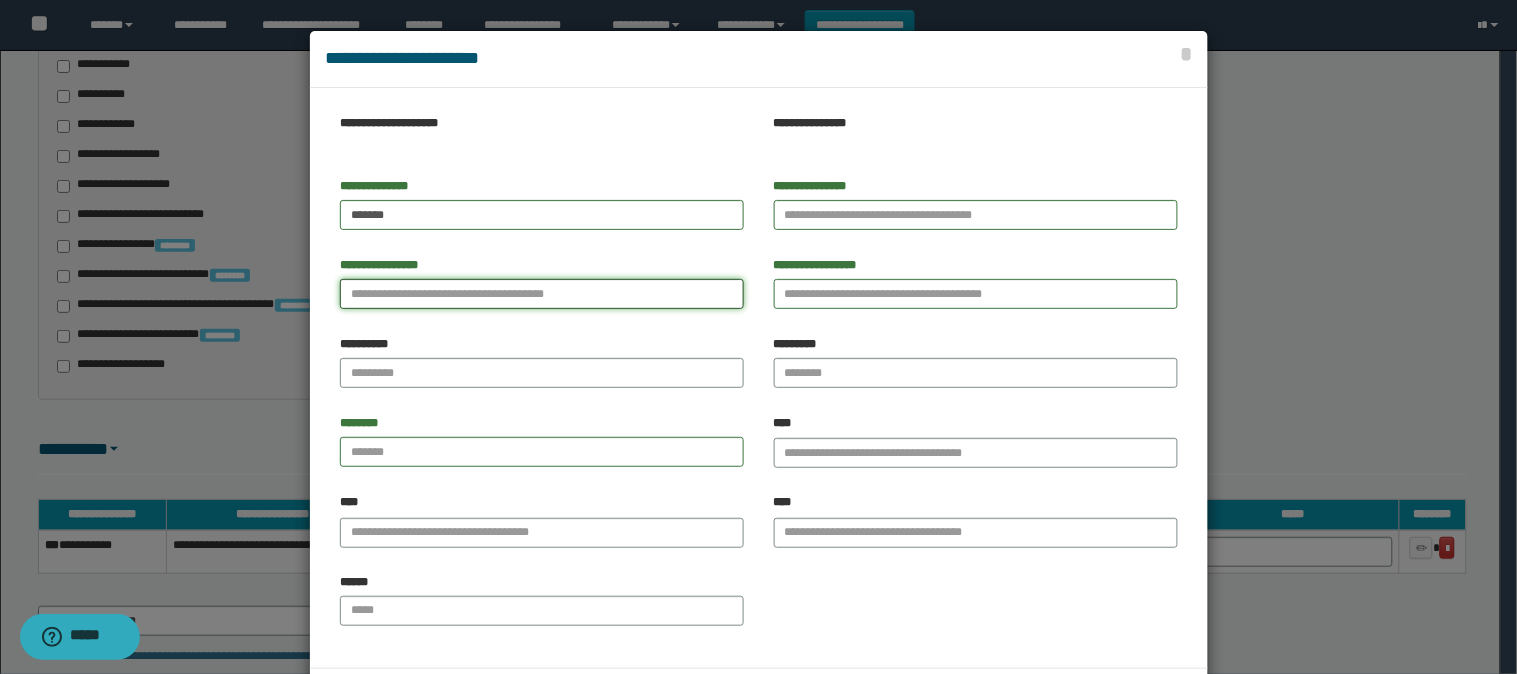 click on "**********" at bounding box center (542, 294) 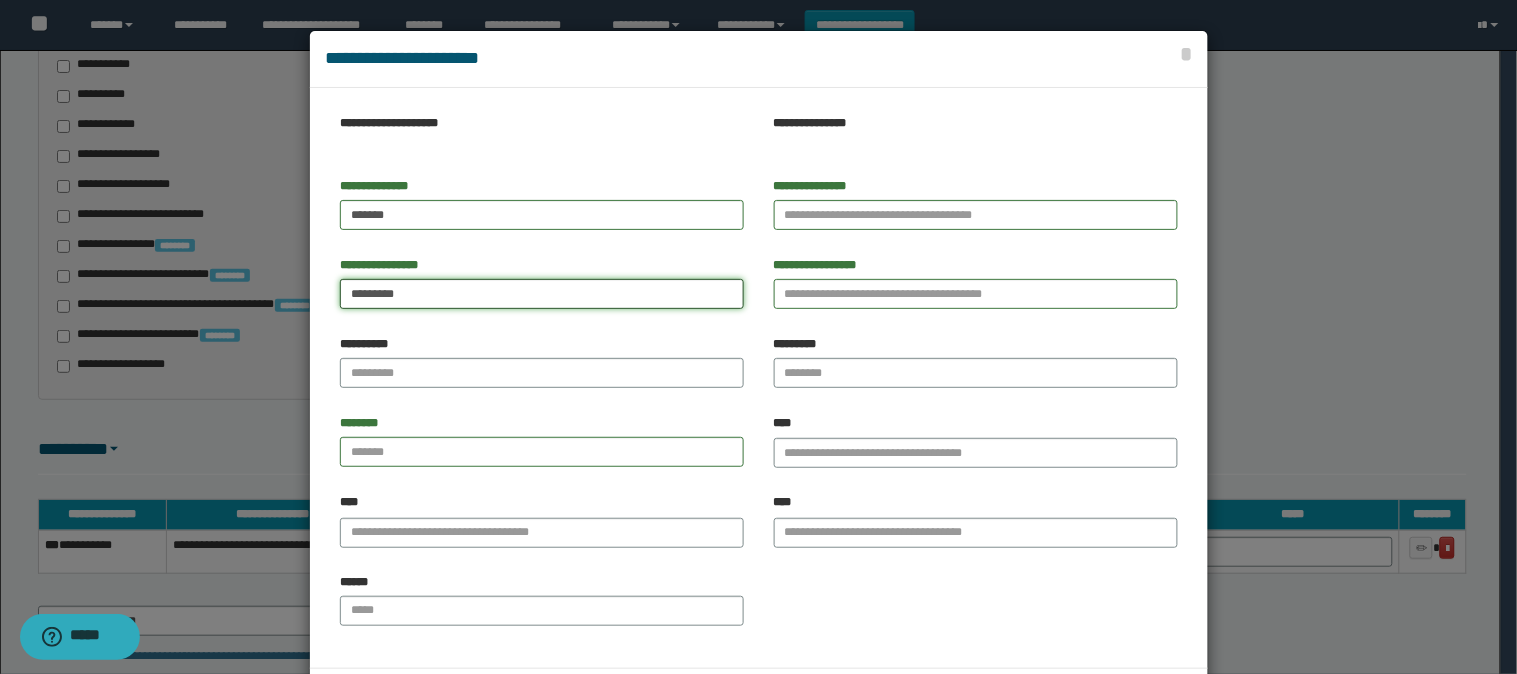 type on "*********" 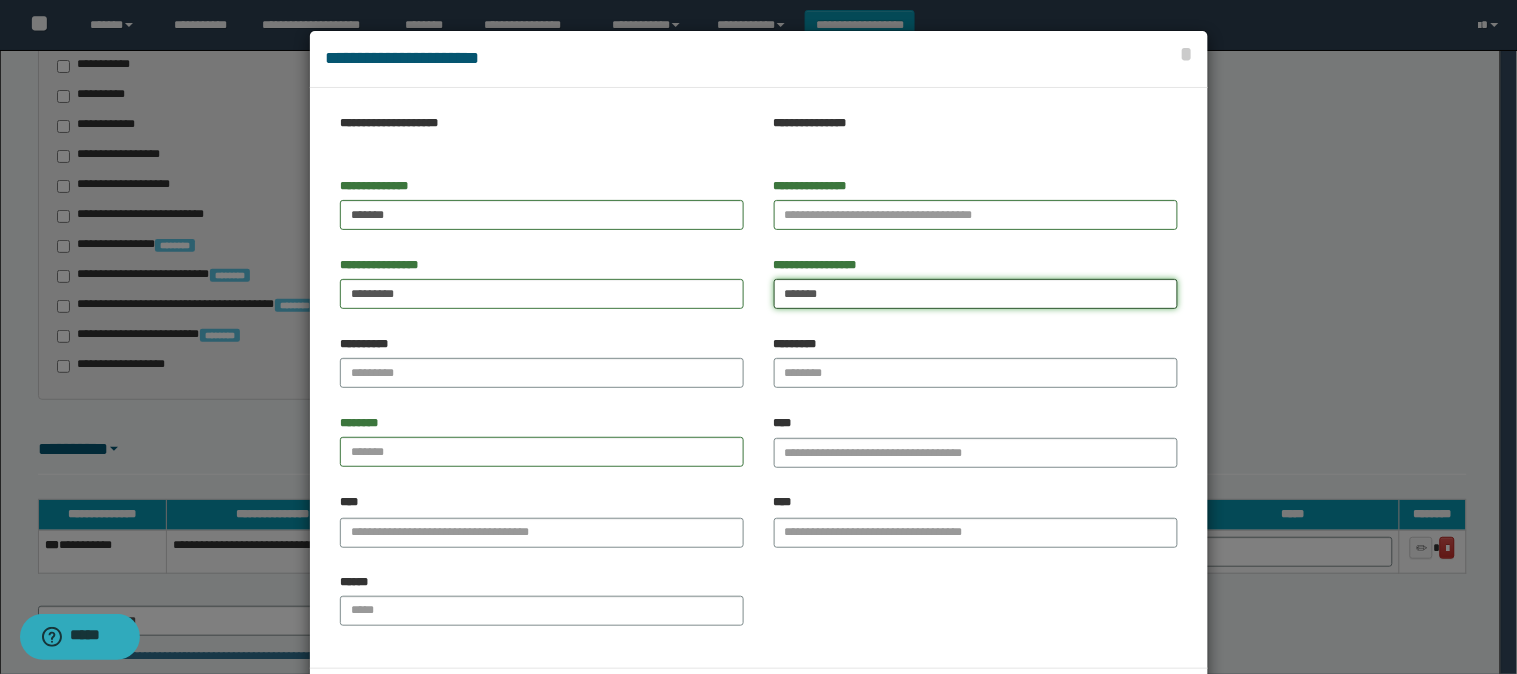 type on "*******" 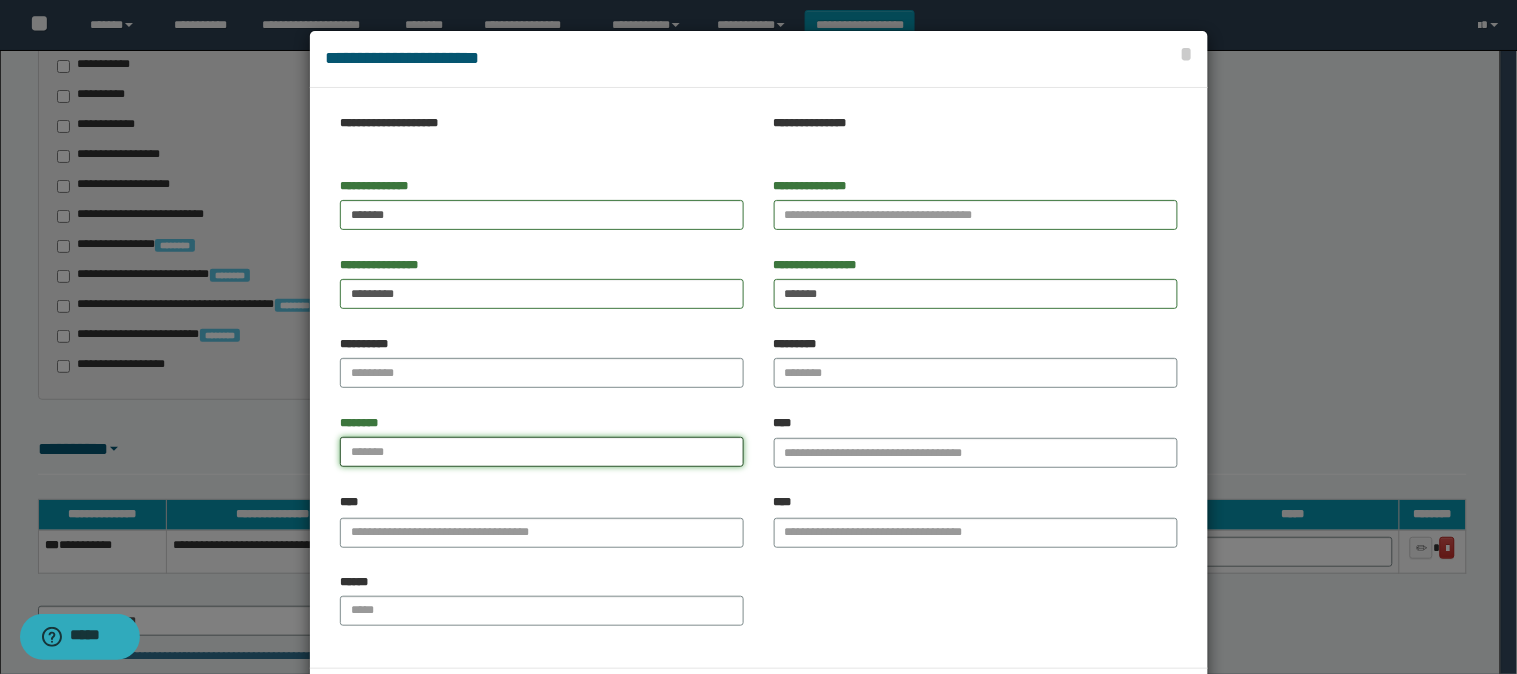 click at bounding box center [542, 452] 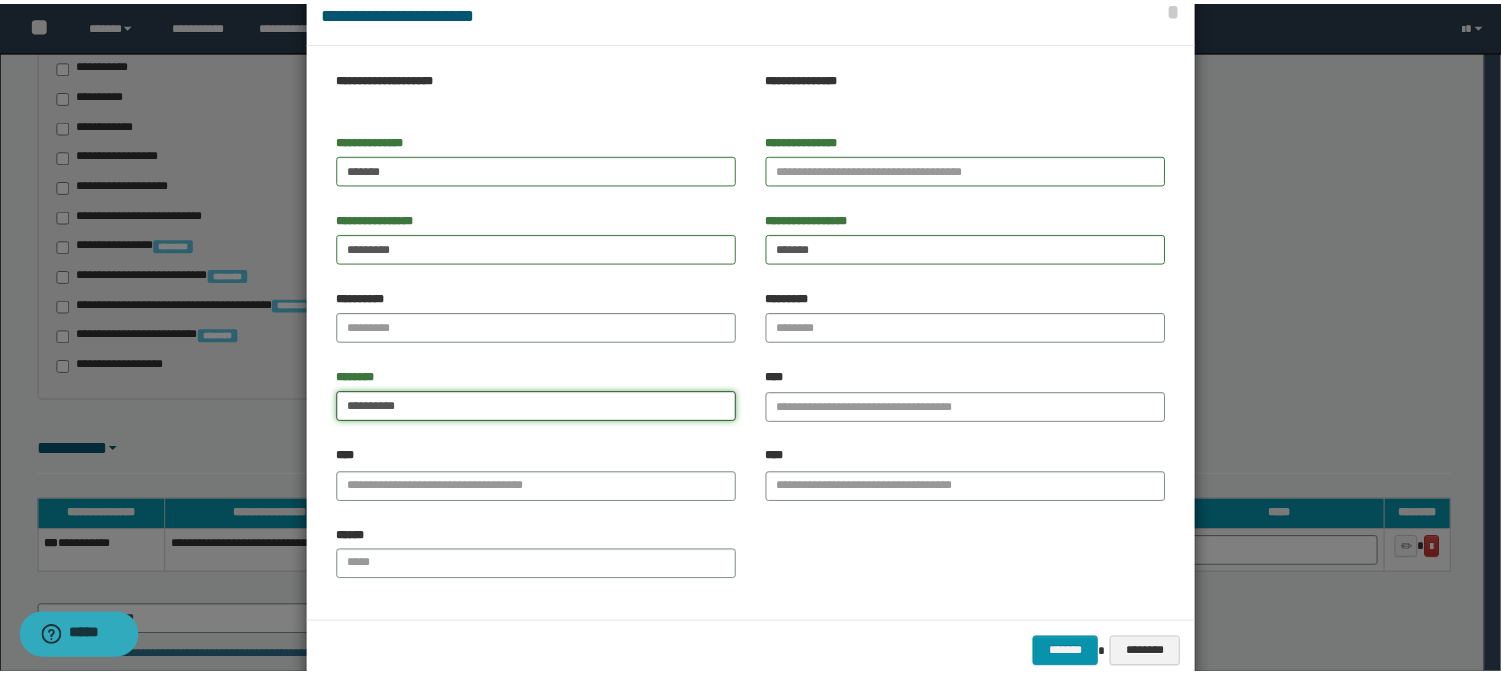 scroll, scrollTop: 85, scrollLeft: 0, axis: vertical 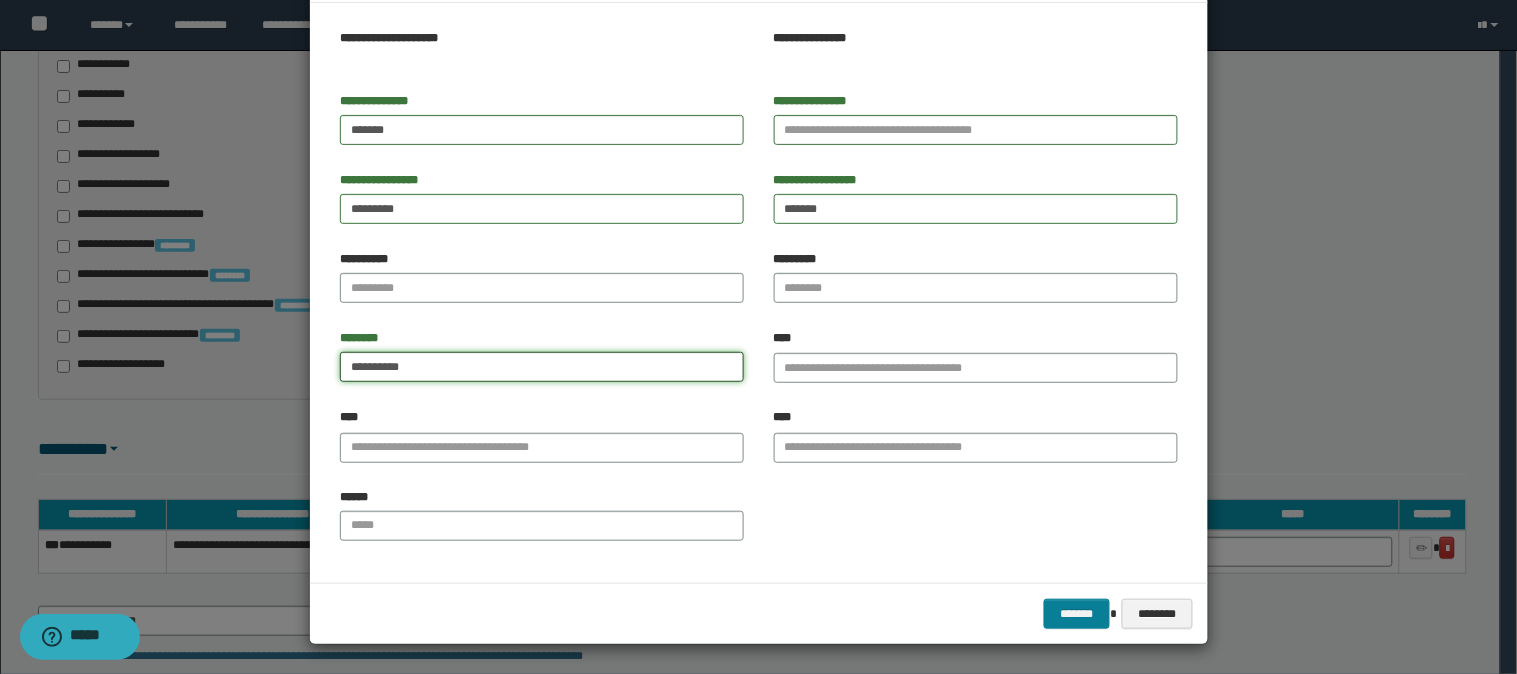 type on "**********" 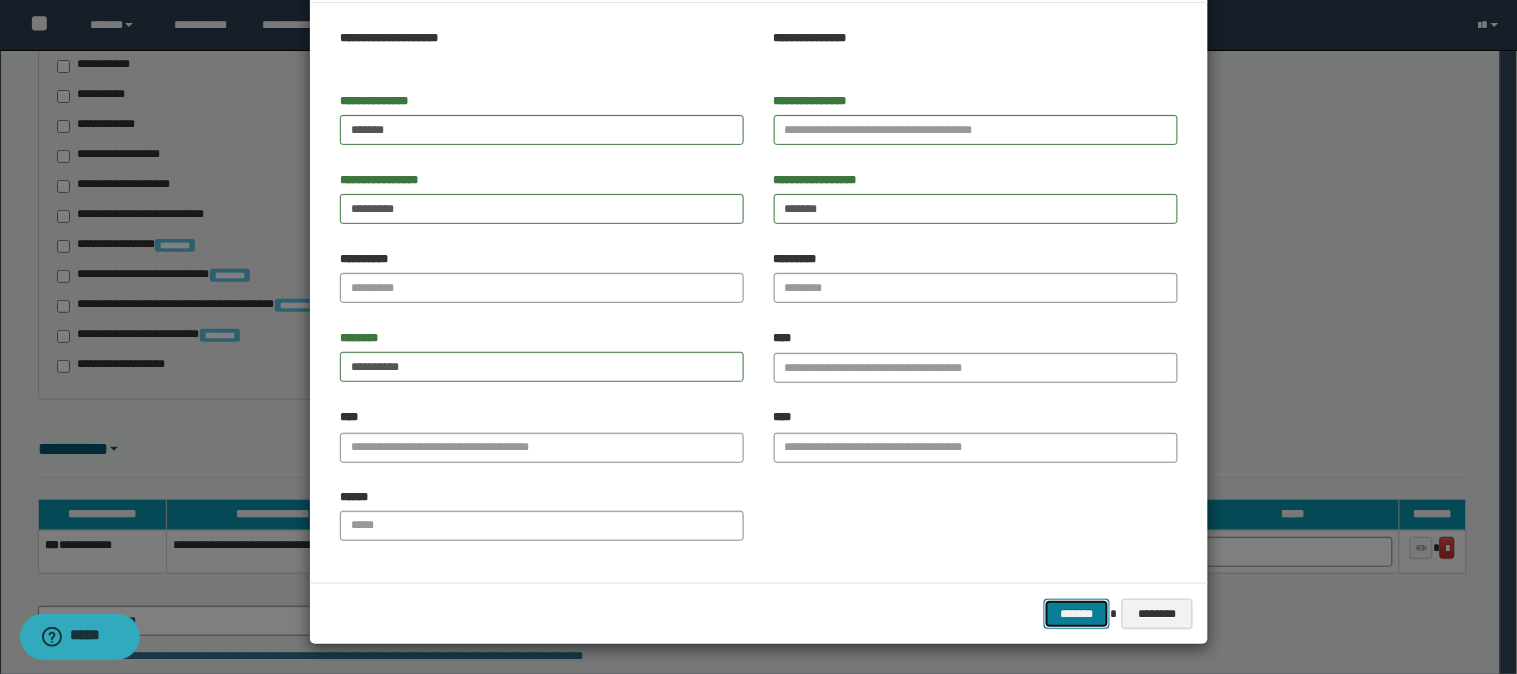 click on "*******" at bounding box center (1077, 614) 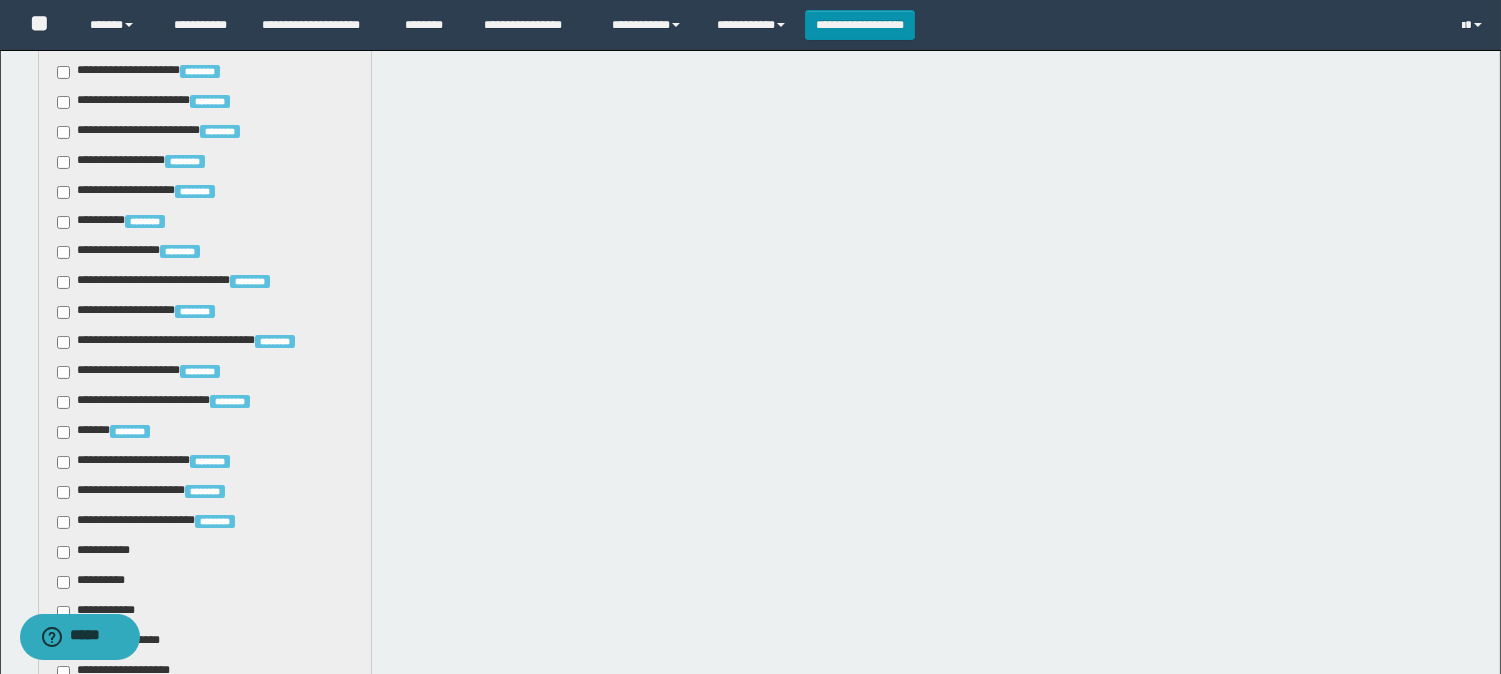 scroll, scrollTop: 1625, scrollLeft: 0, axis: vertical 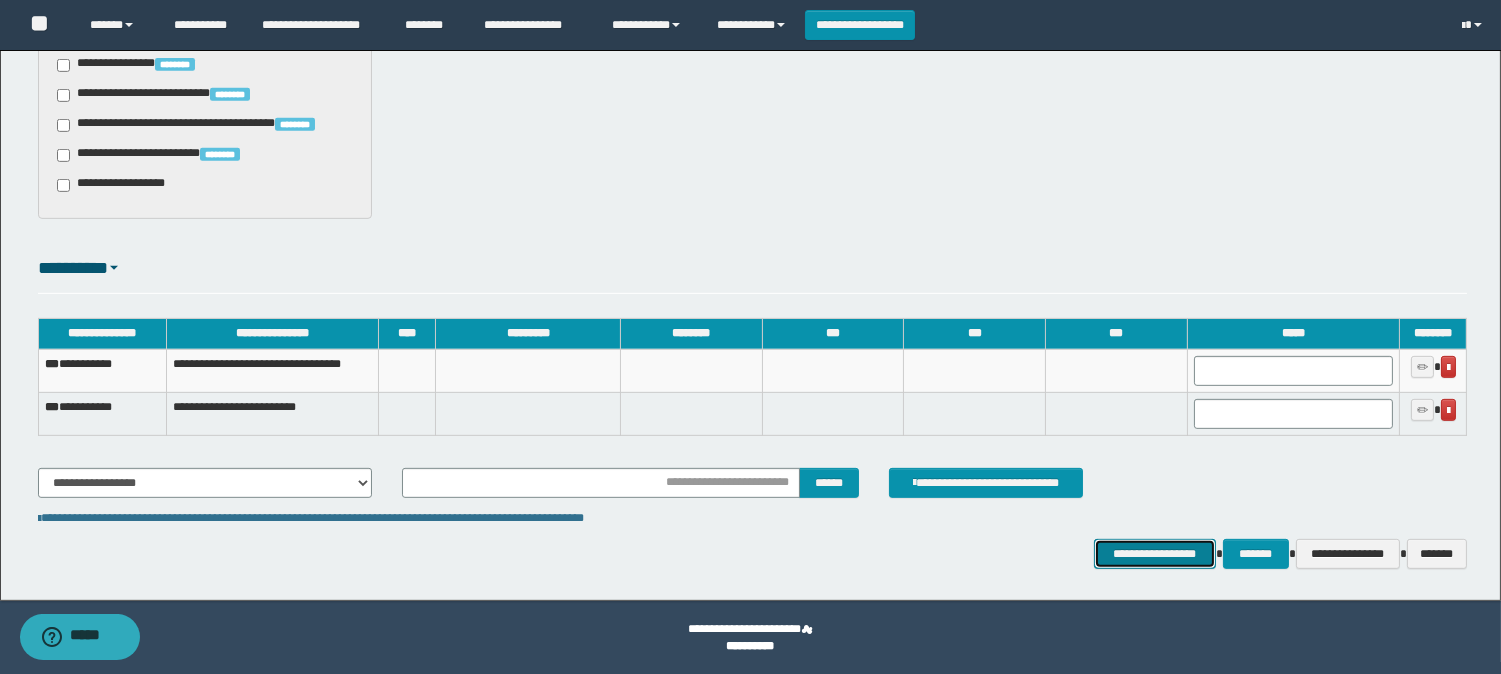 click on "**********" at bounding box center (1155, 554) 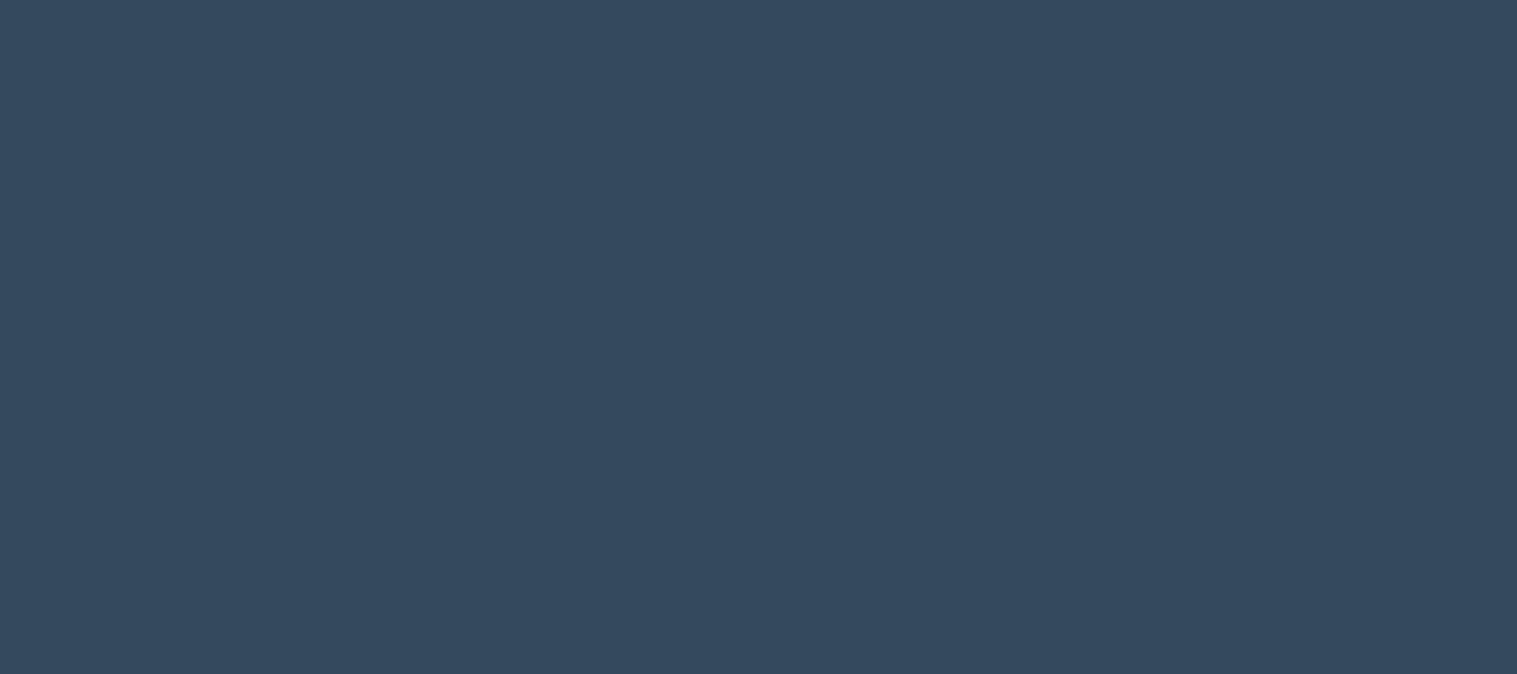 scroll, scrollTop: 0, scrollLeft: 0, axis: both 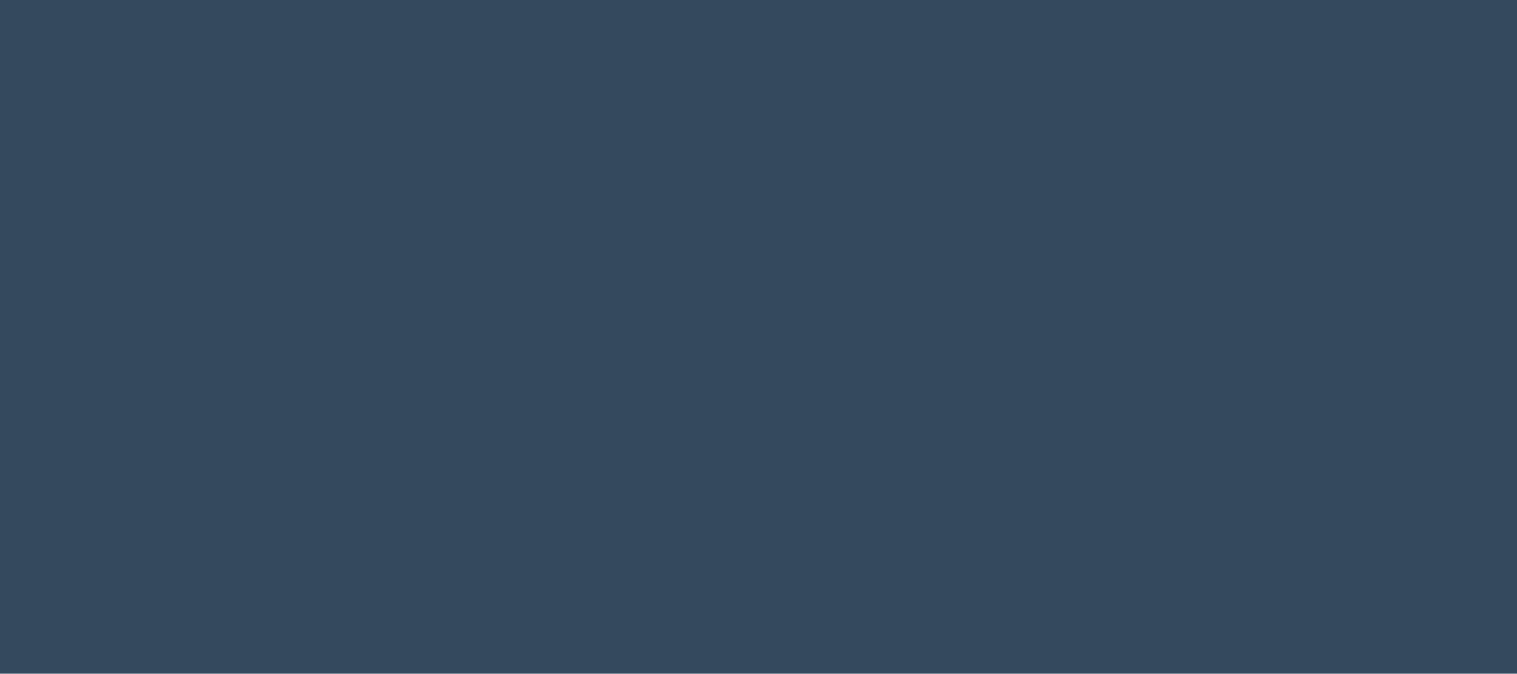 select 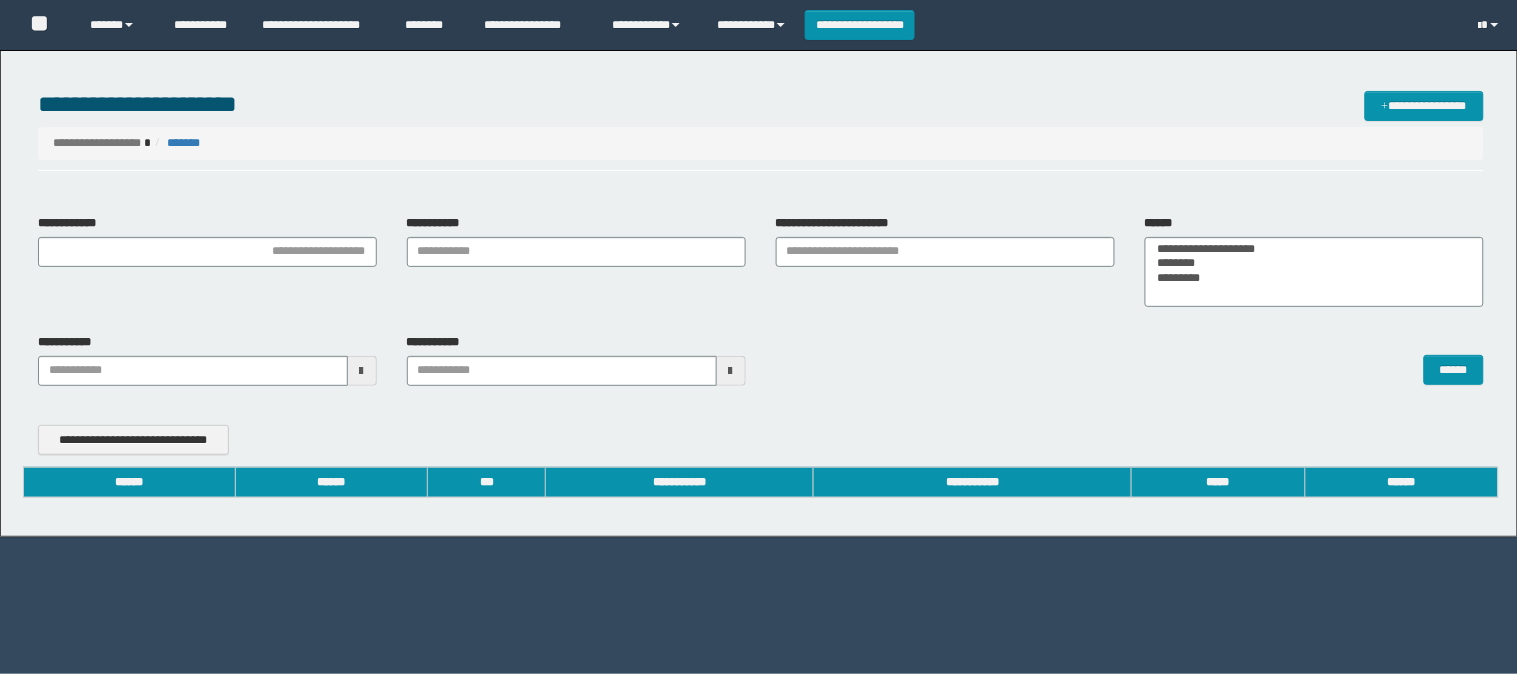 type on "**********" 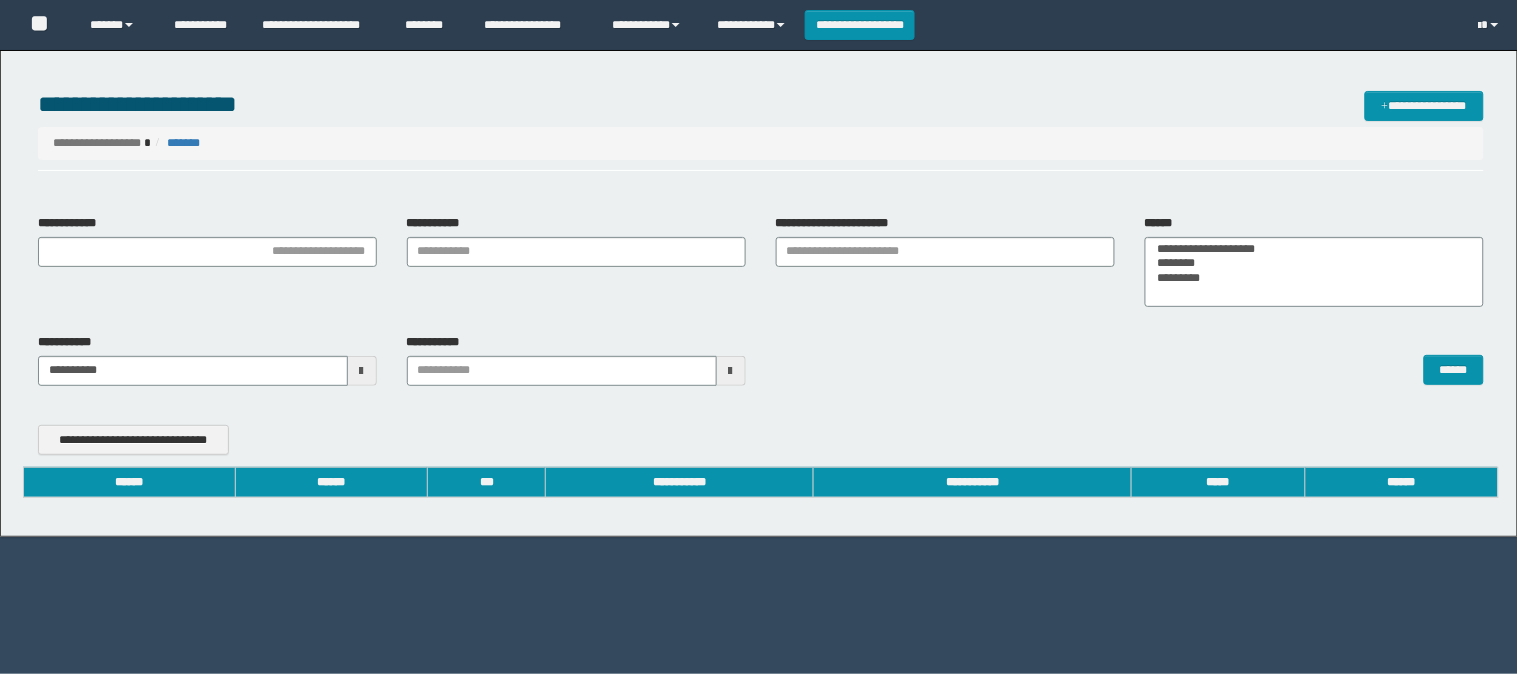 type on "**********" 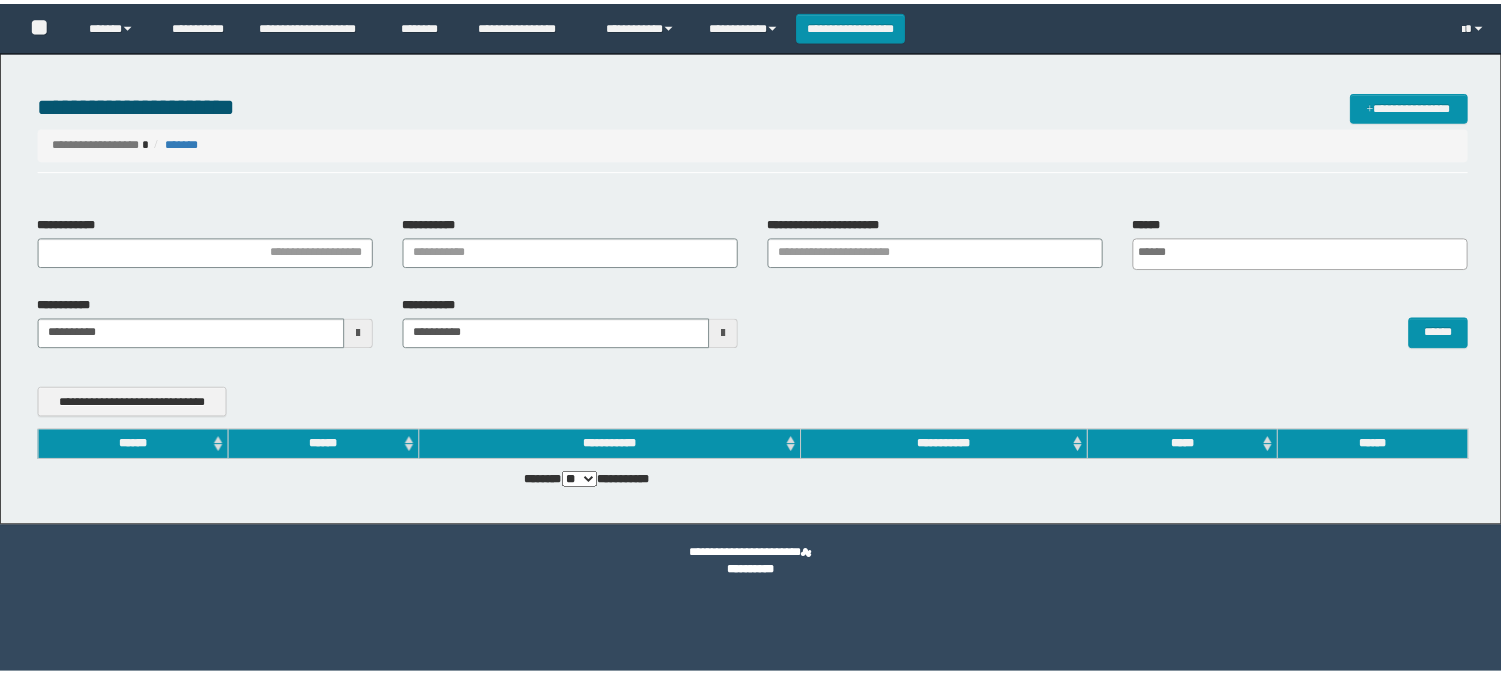 scroll, scrollTop: 0, scrollLeft: 0, axis: both 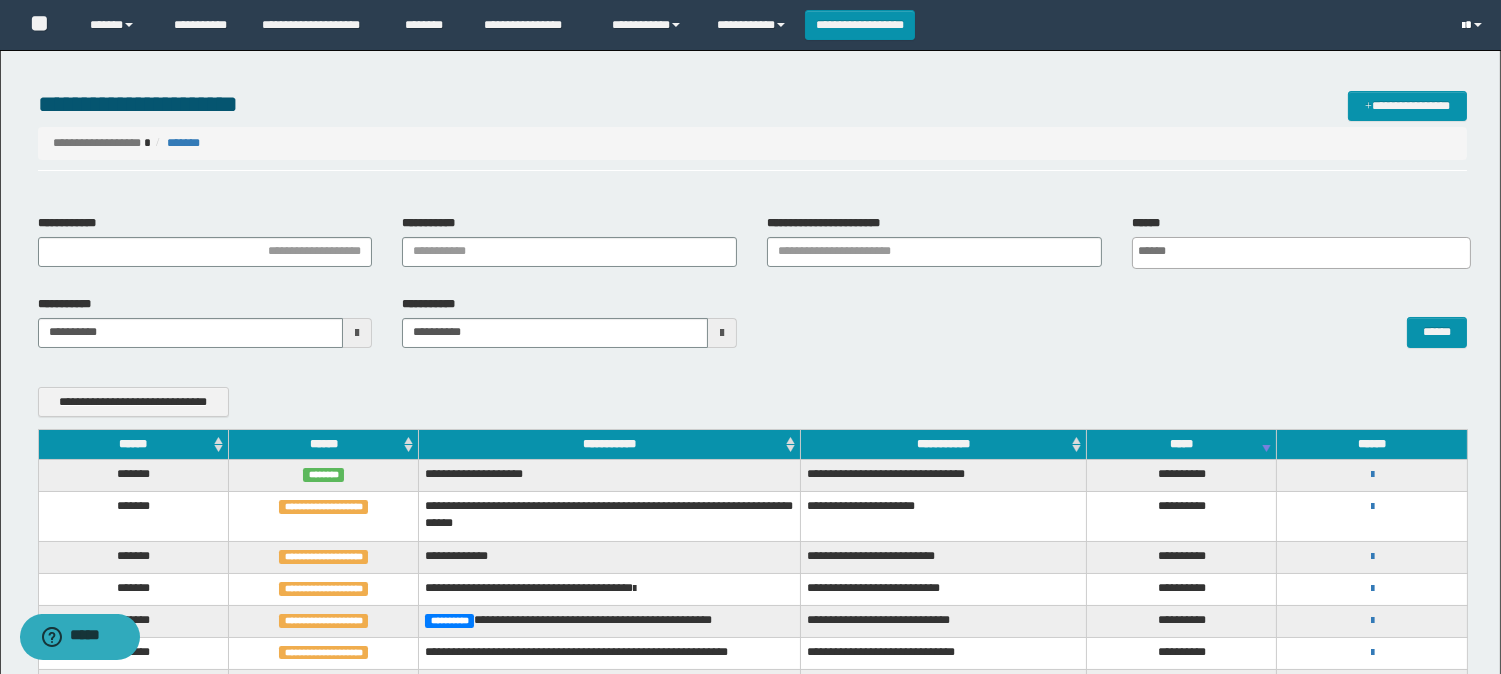 click at bounding box center (1474, 25) 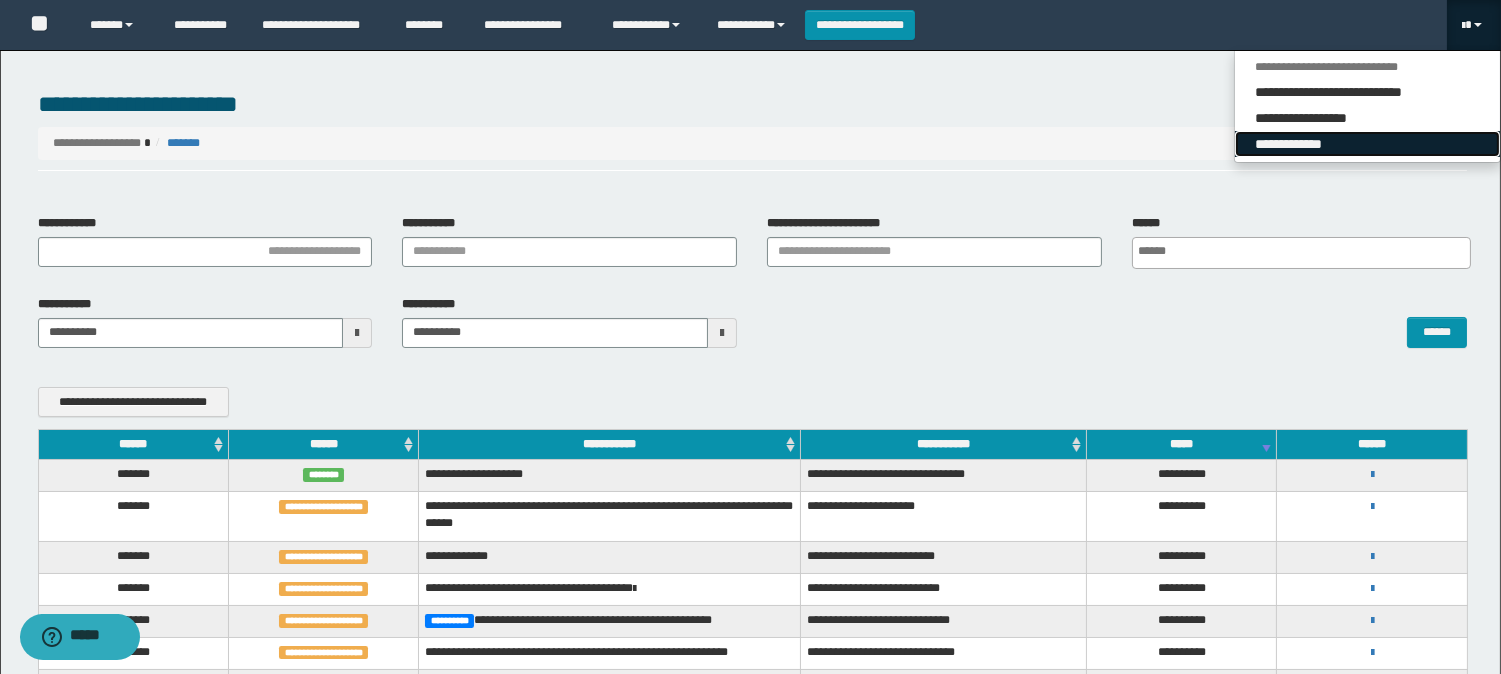 click on "**********" at bounding box center (1367, 144) 